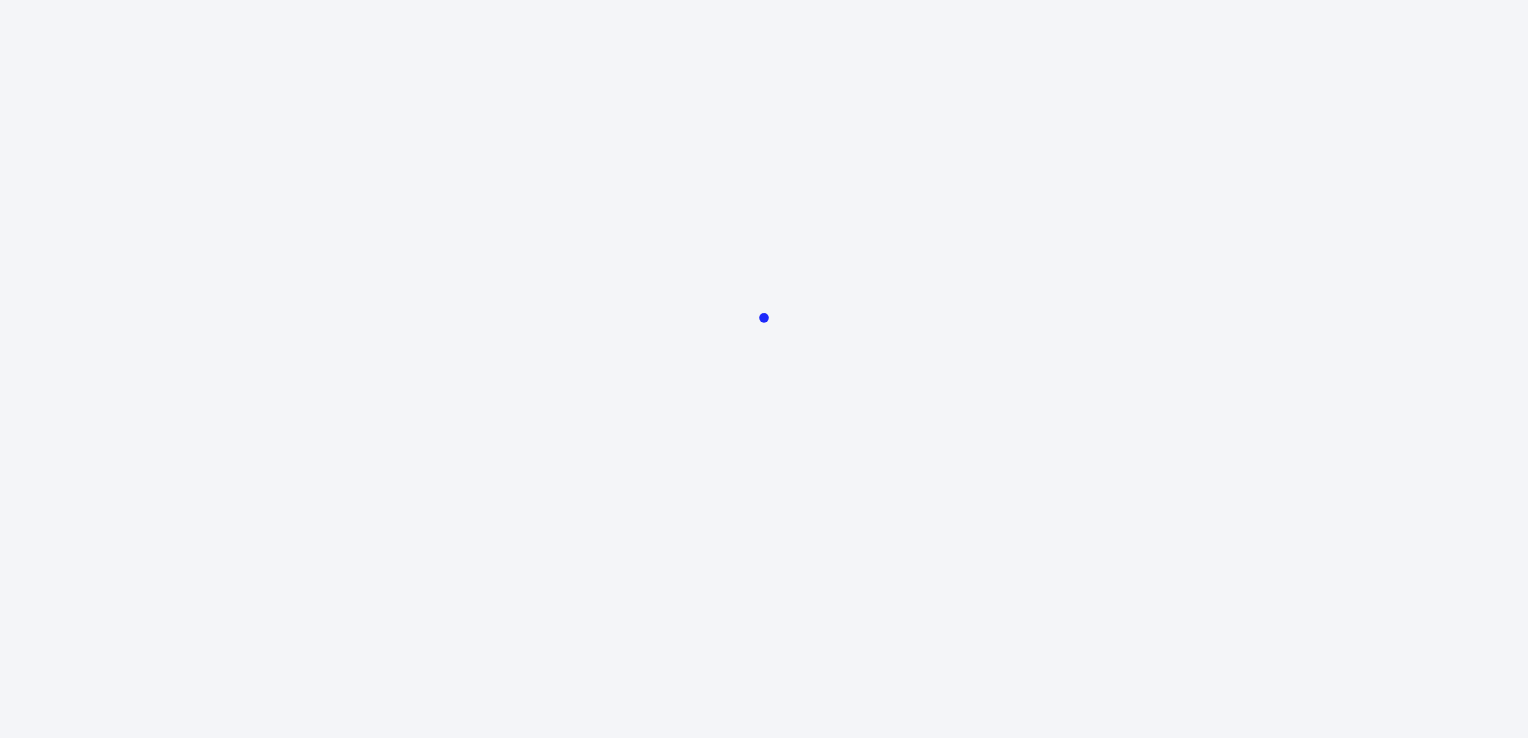 scroll, scrollTop: 0, scrollLeft: 0, axis: both 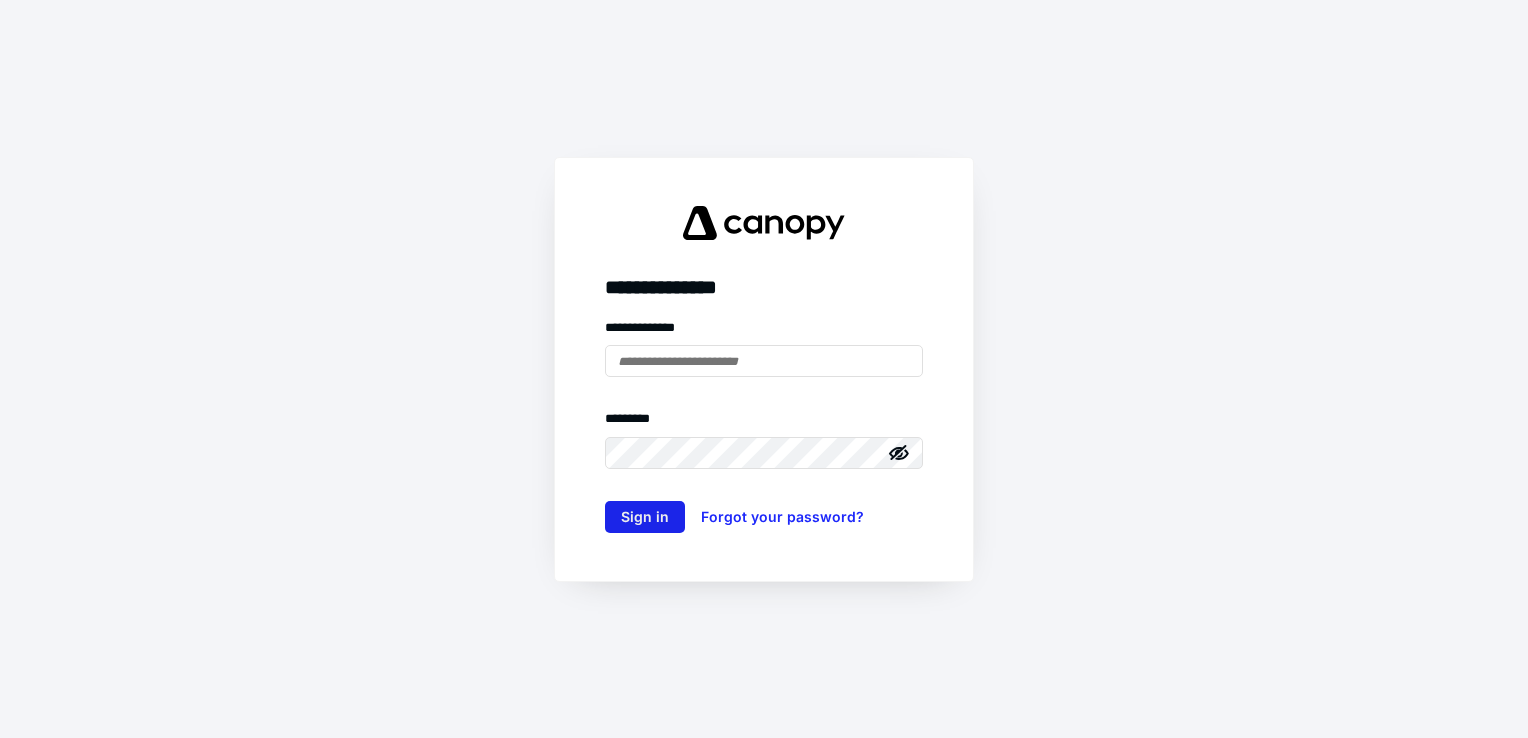 type on "**********" 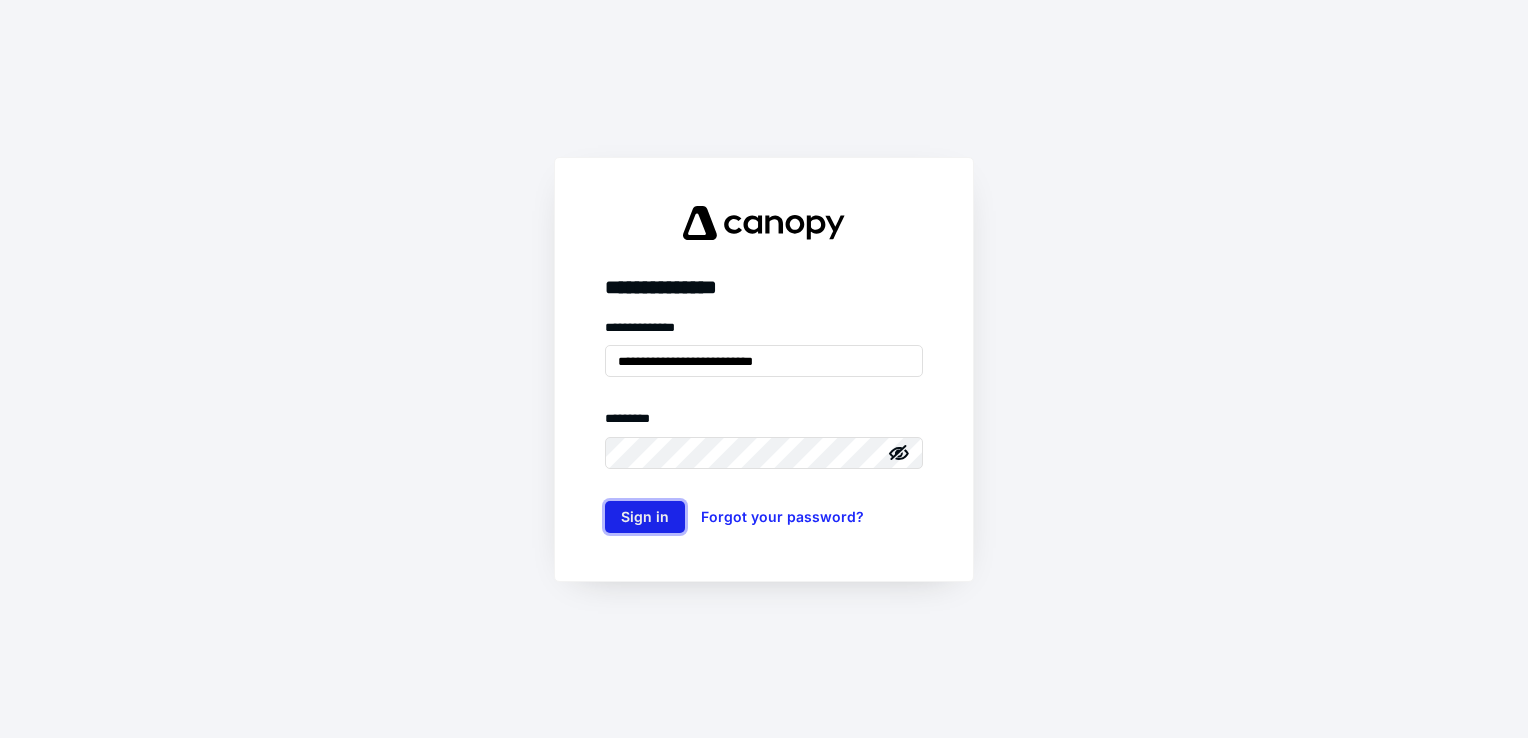 click on "Sign in" at bounding box center [645, 517] 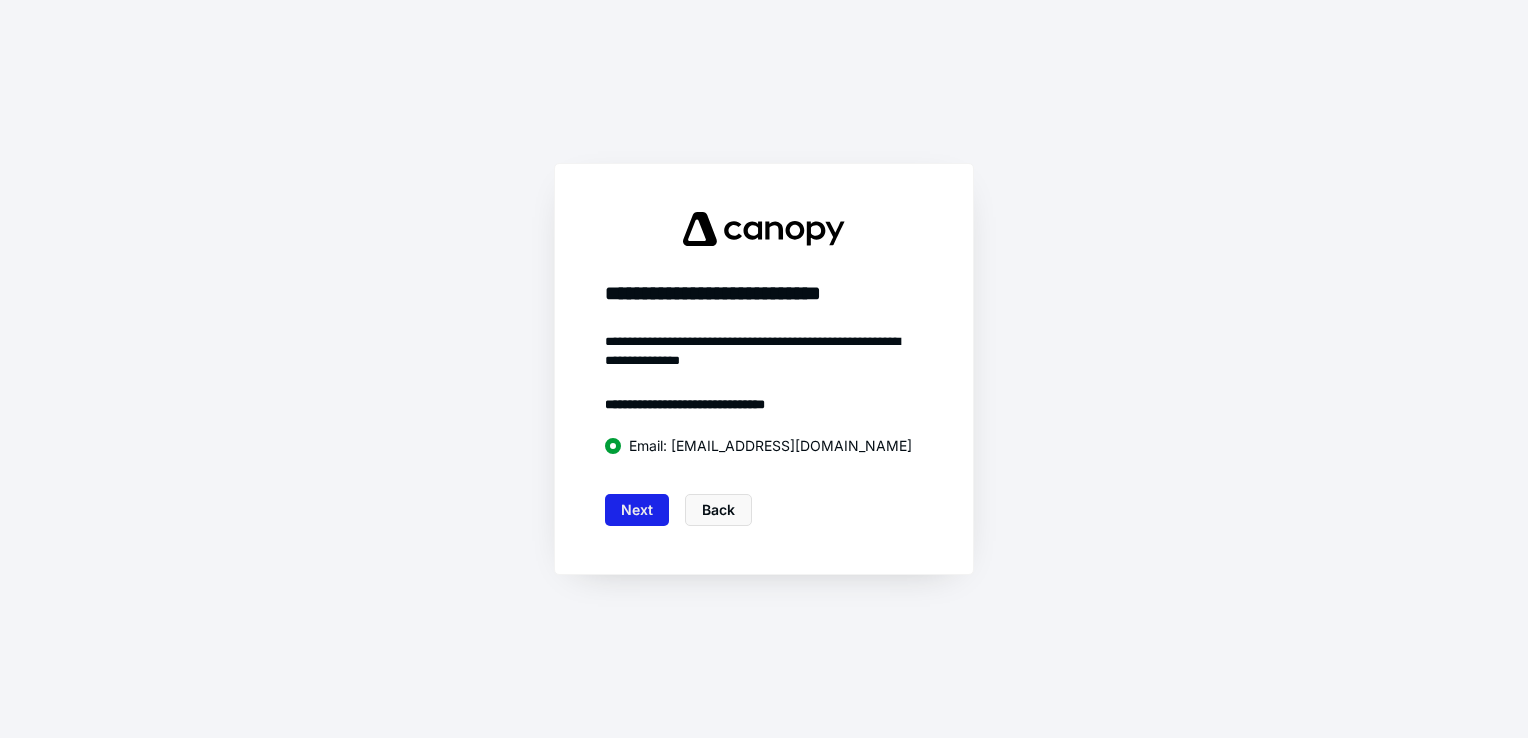 click on "Next" at bounding box center [637, 510] 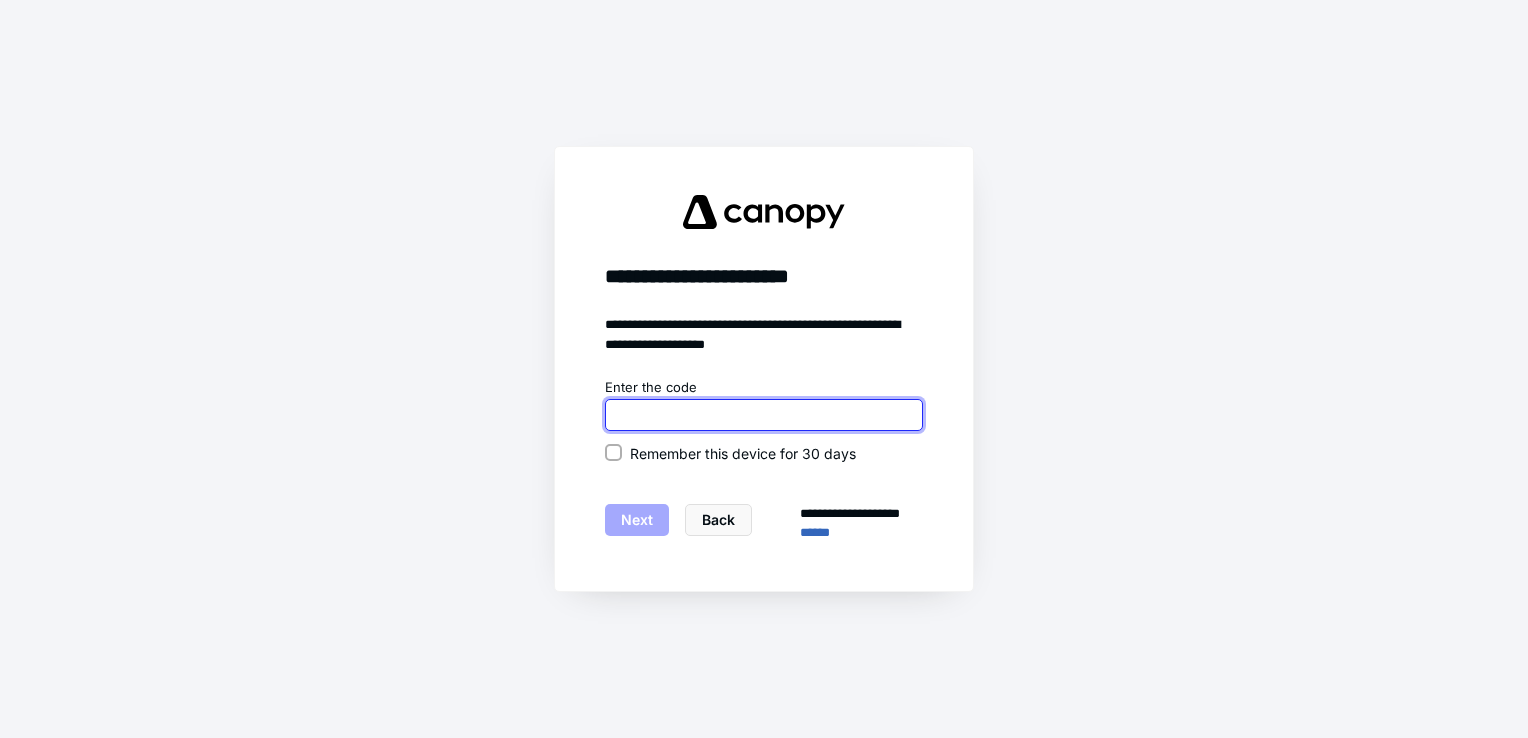 click at bounding box center [764, 415] 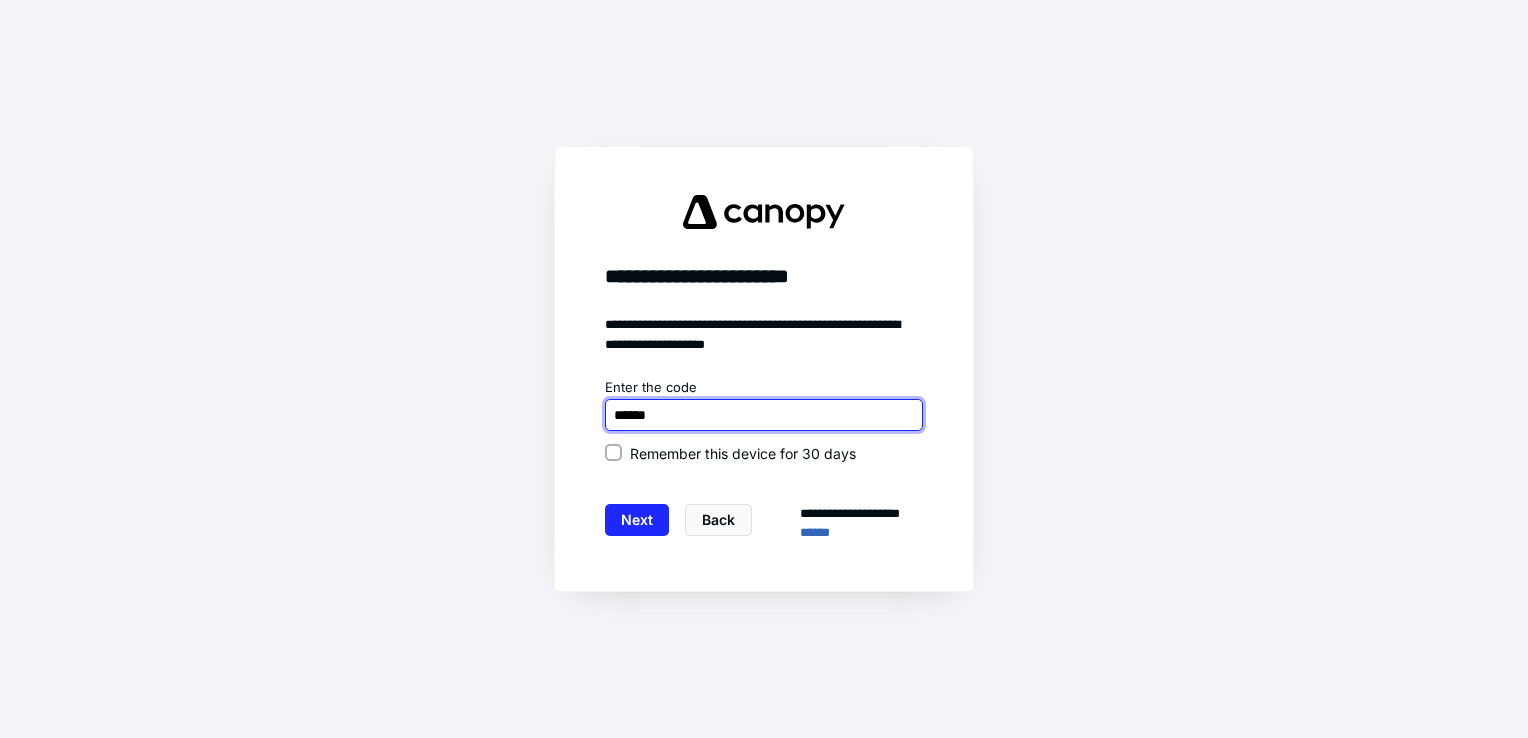 type on "******" 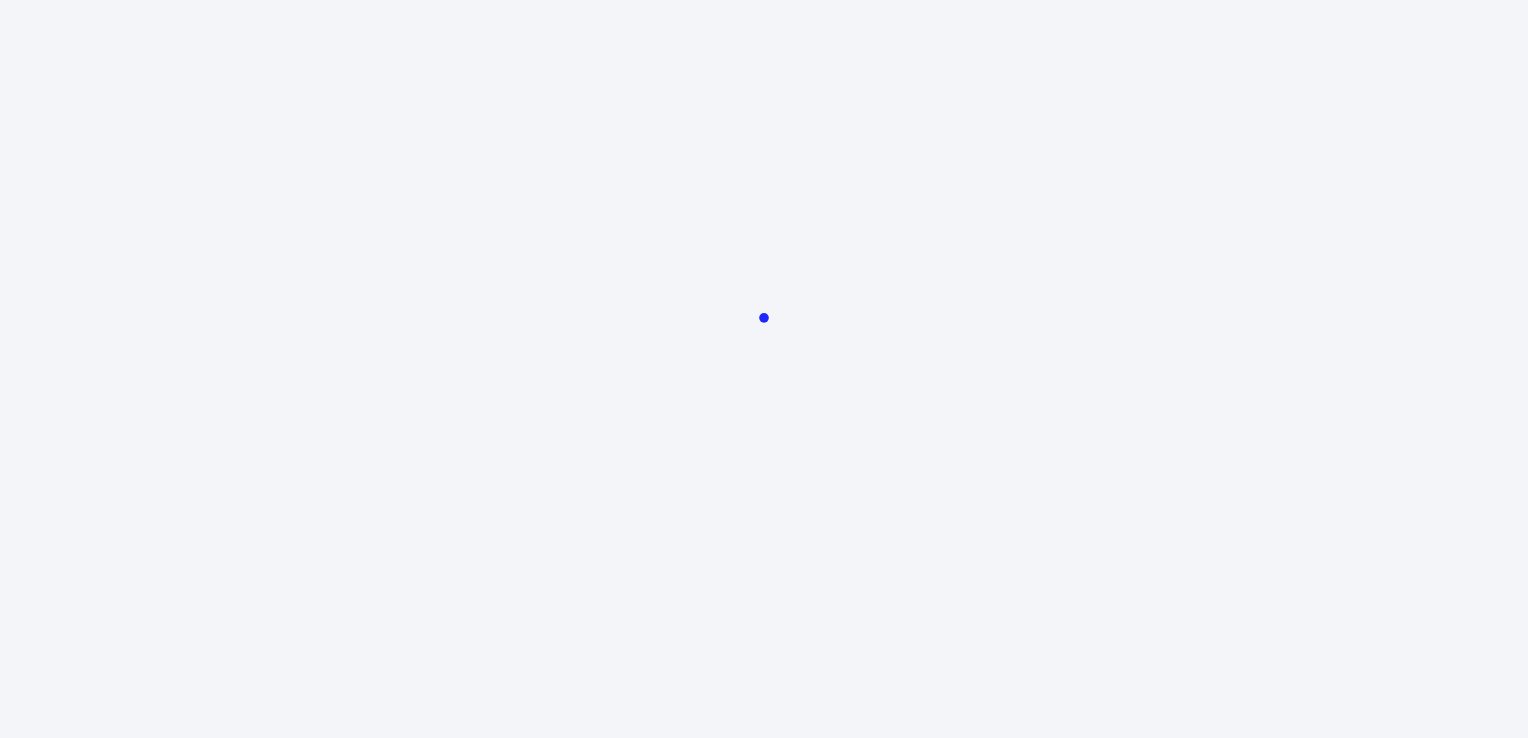 scroll, scrollTop: 0, scrollLeft: 0, axis: both 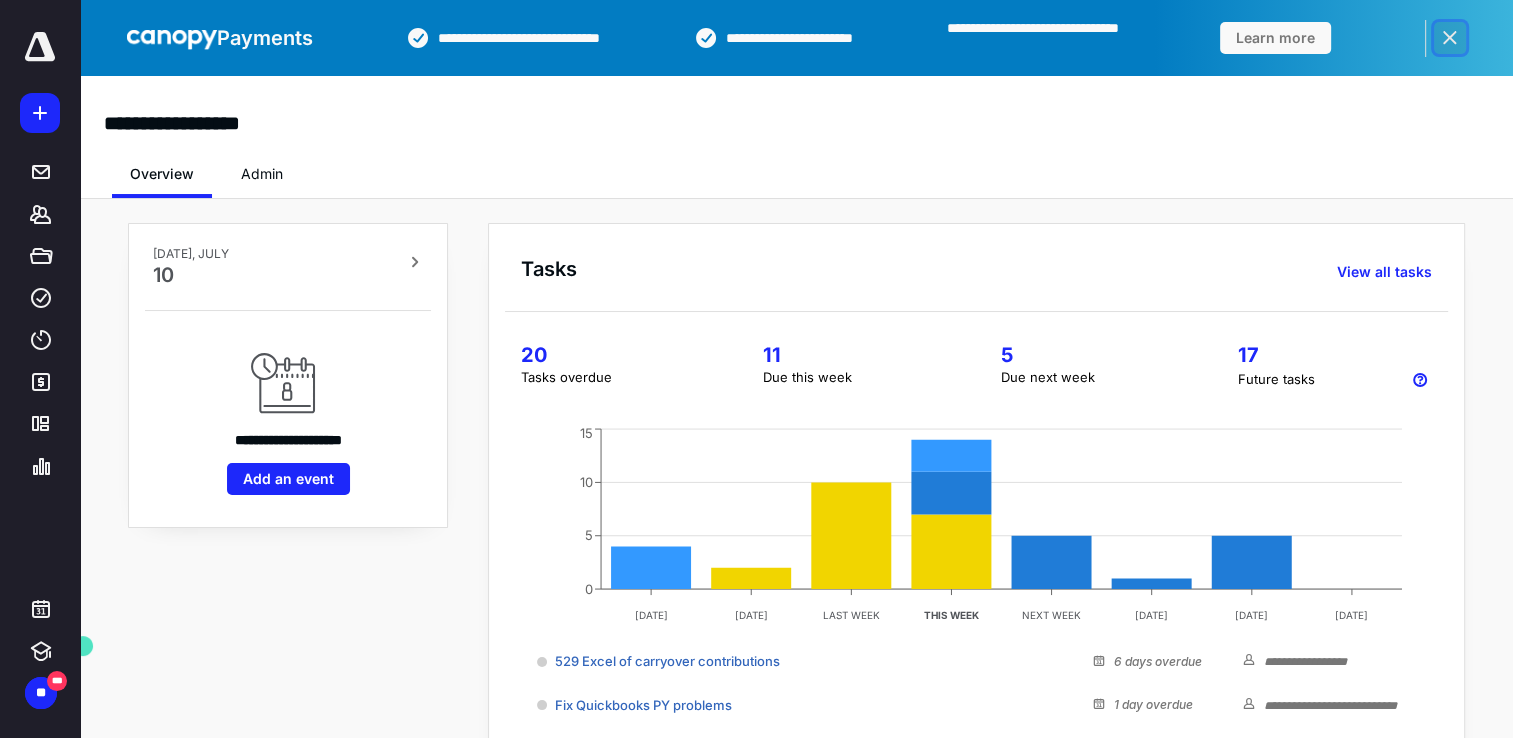 click at bounding box center [1450, 38] 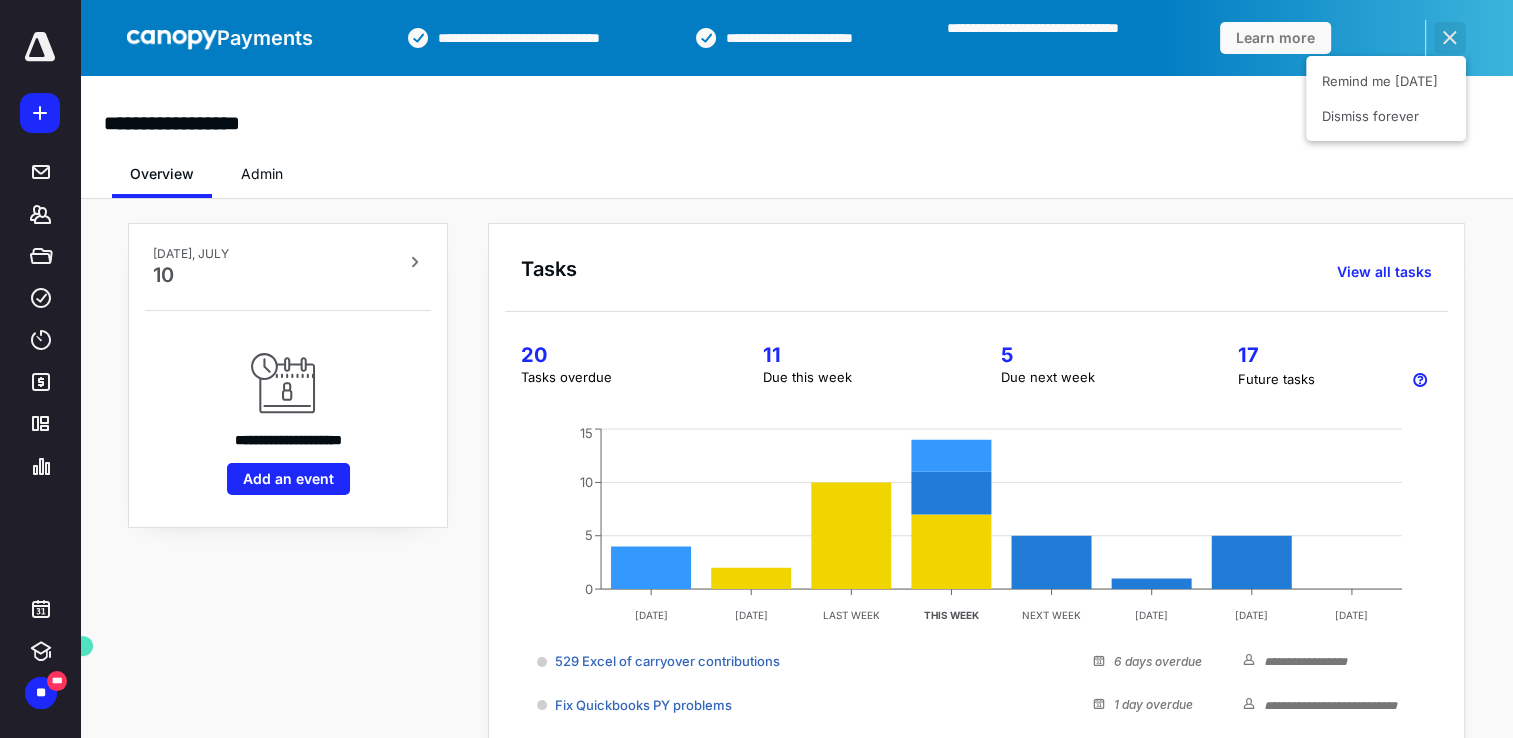 click at bounding box center [1450, 38] 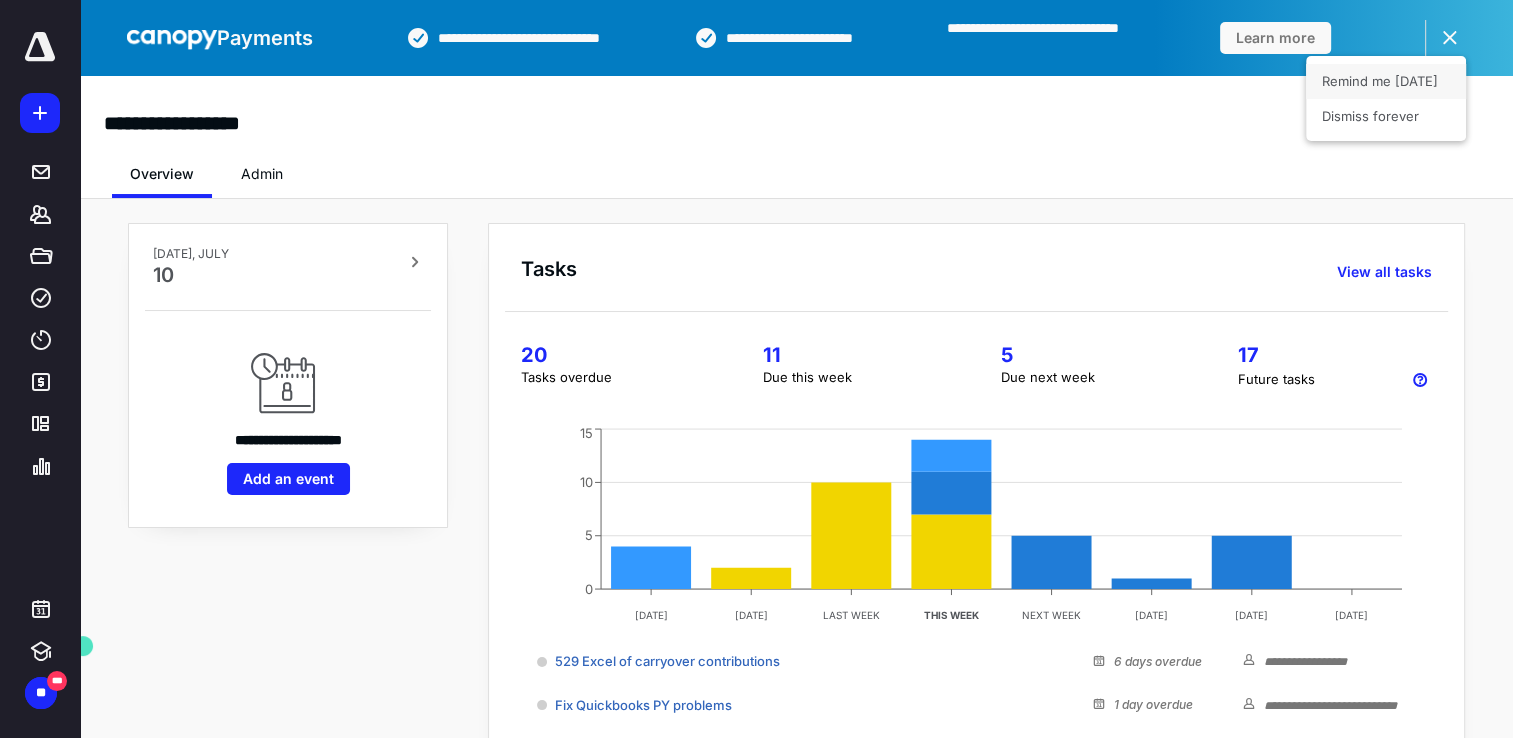 click on "Remind me [DATE]" at bounding box center (1386, 81) 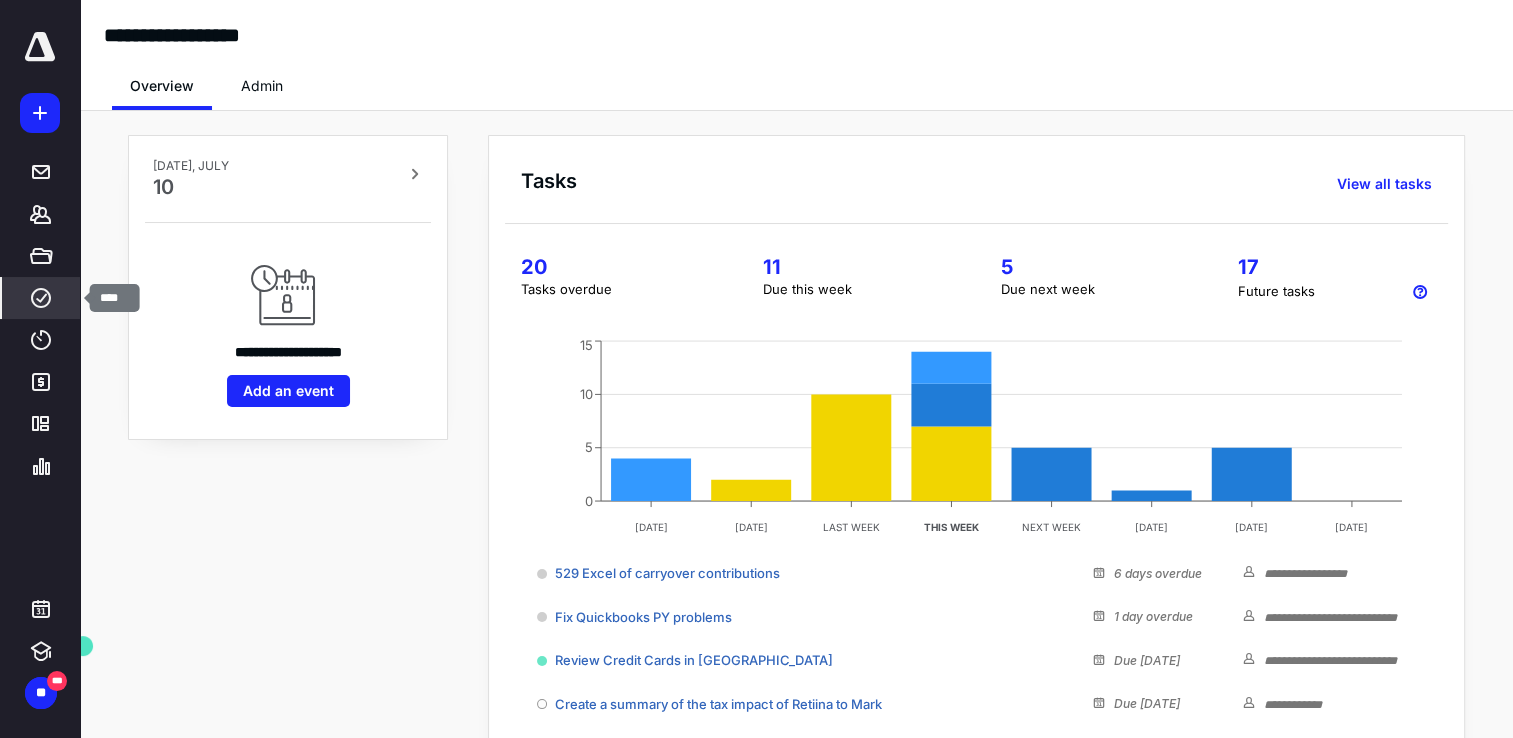 click 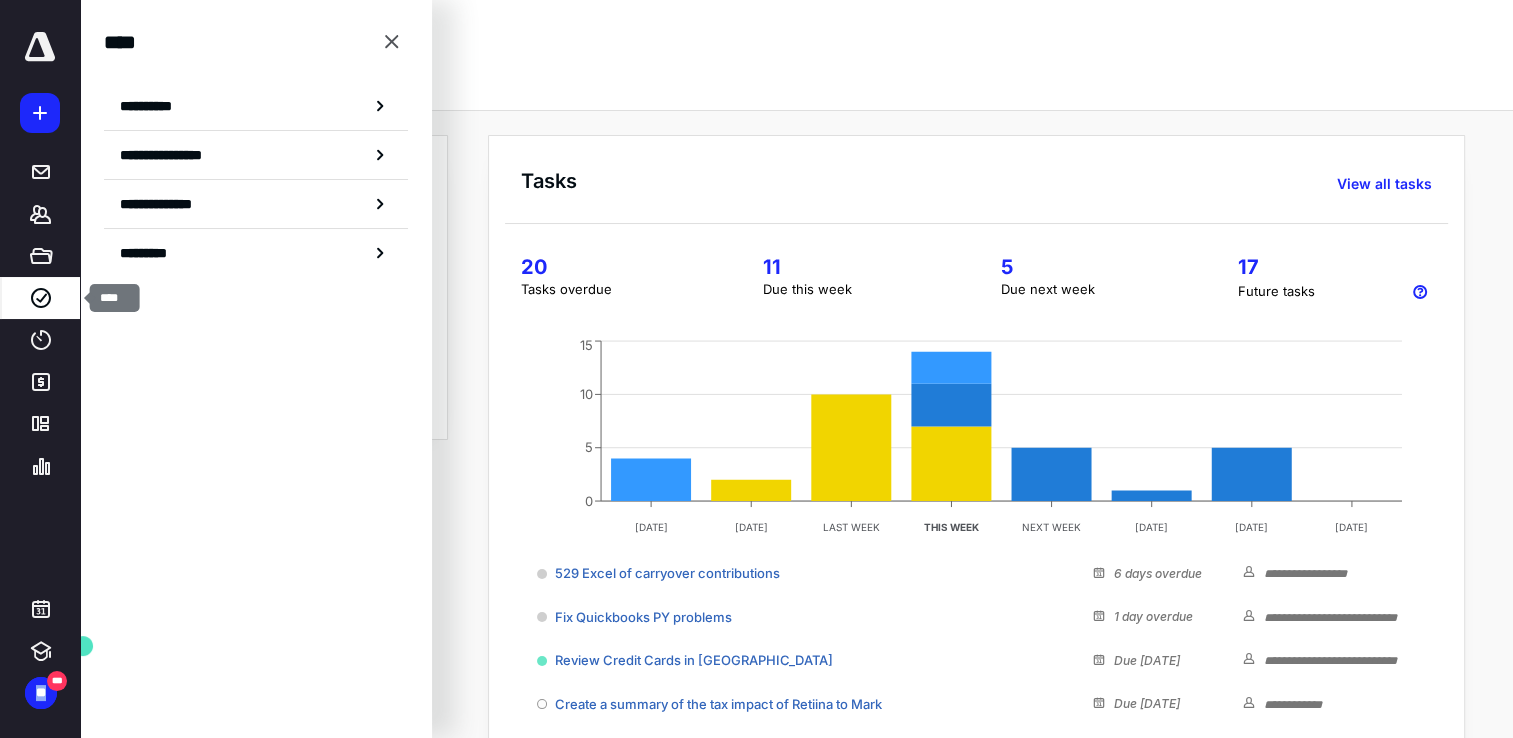 click 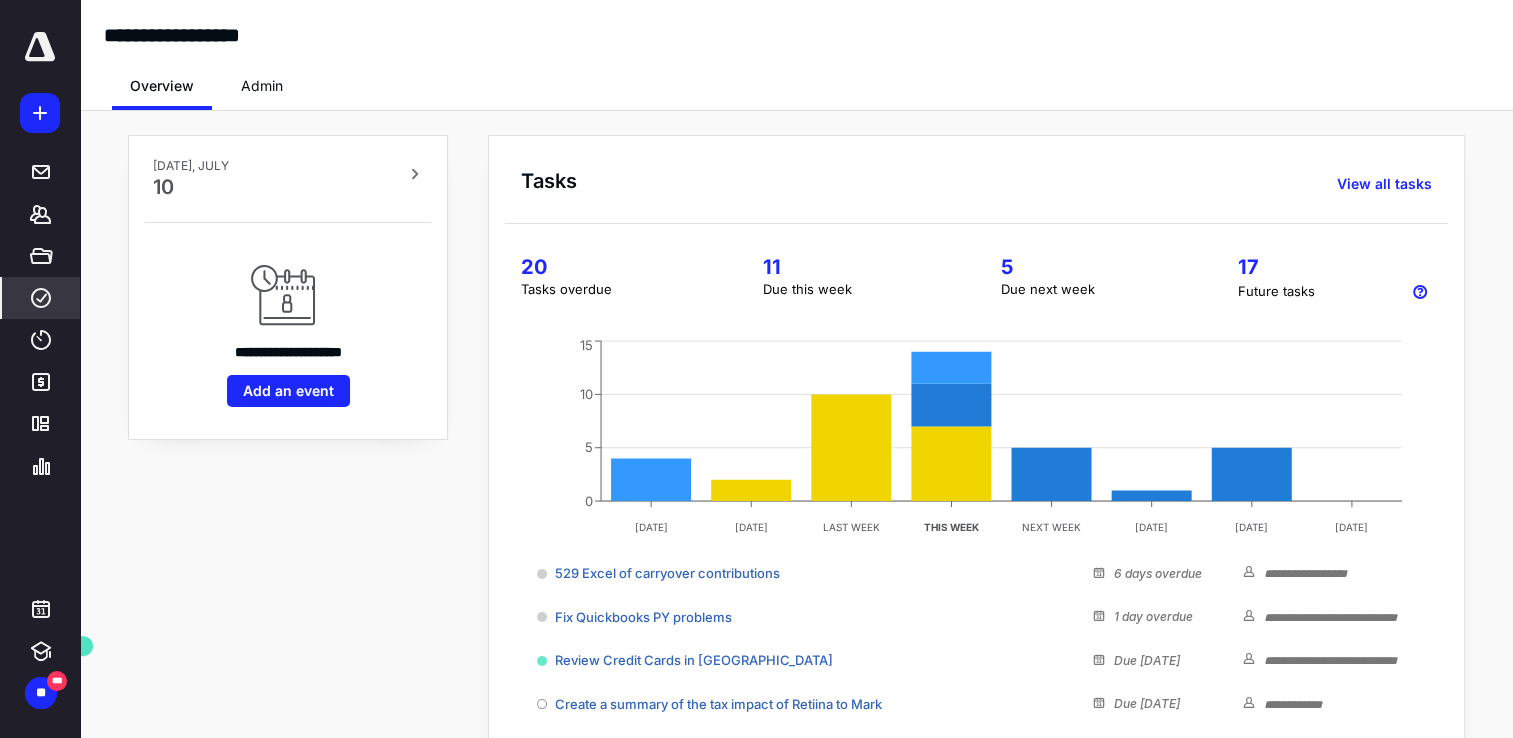 click 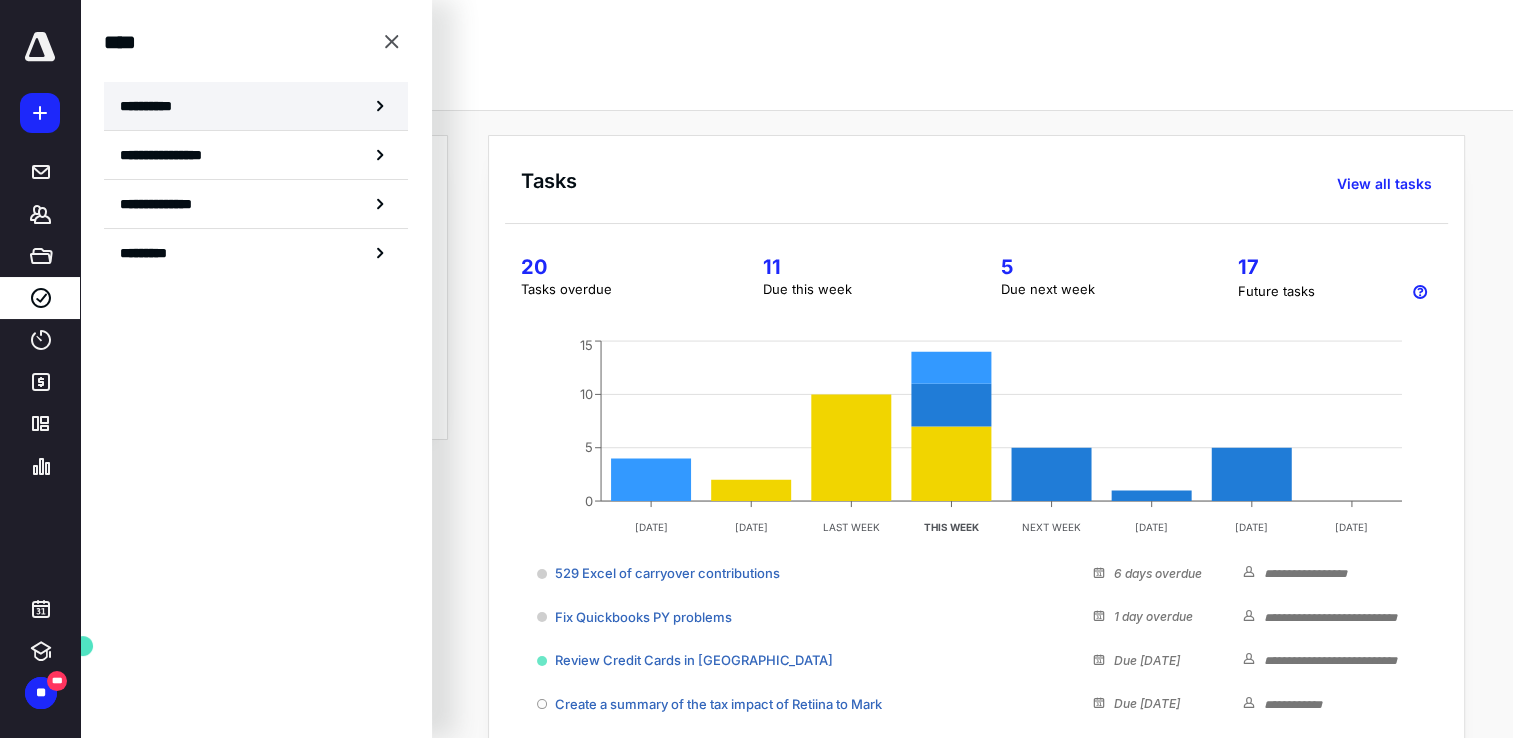 click on "**********" at bounding box center [153, 106] 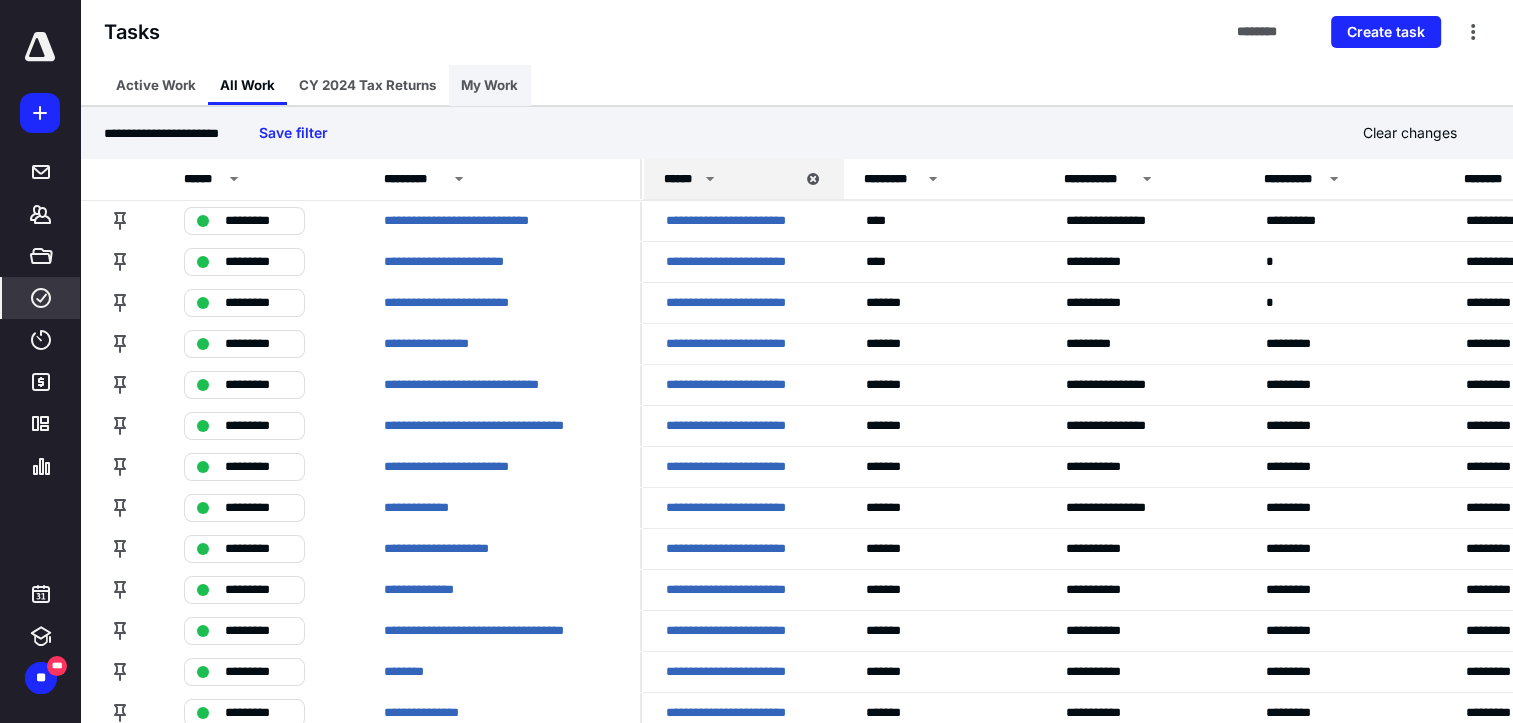 click on "My Work" at bounding box center [489, 85] 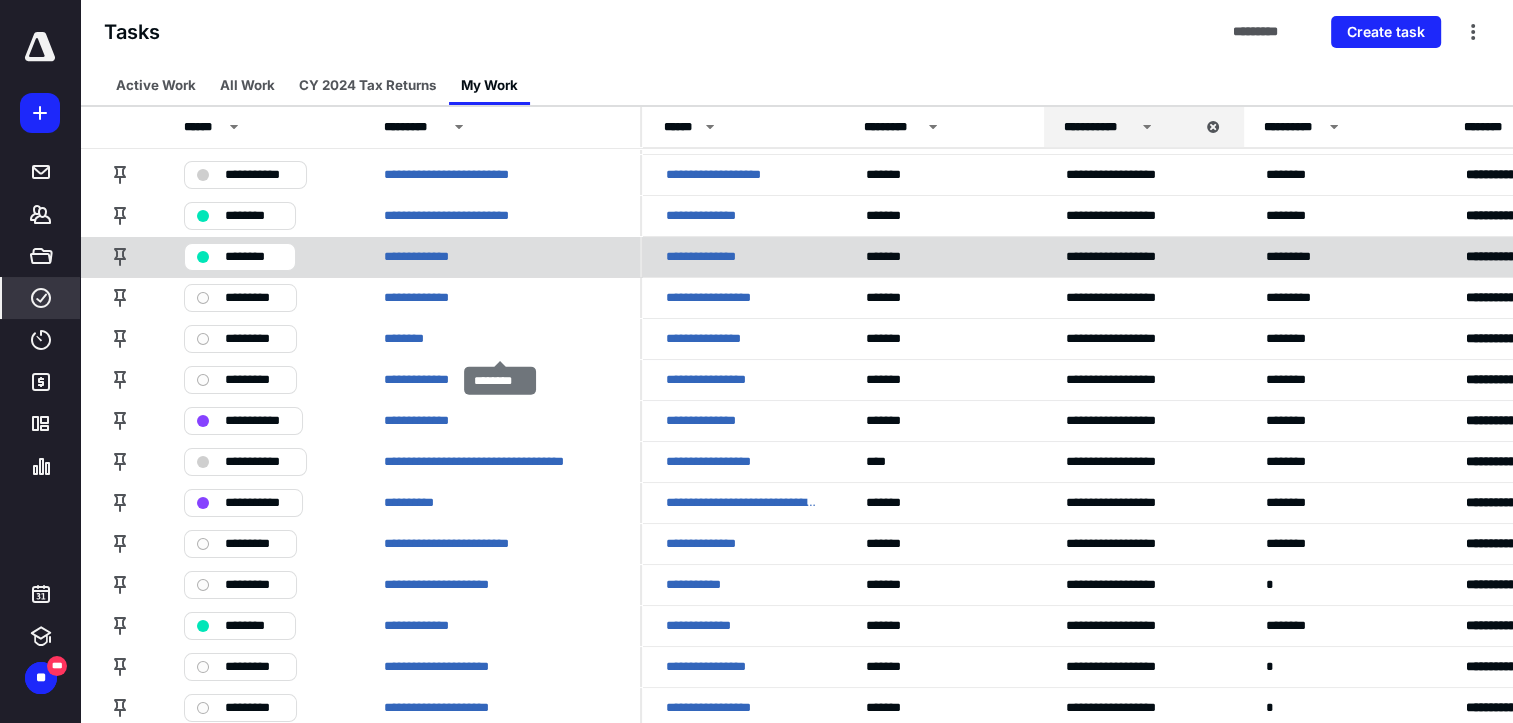 scroll, scrollTop: 0, scrollLeft: 0, axis: both 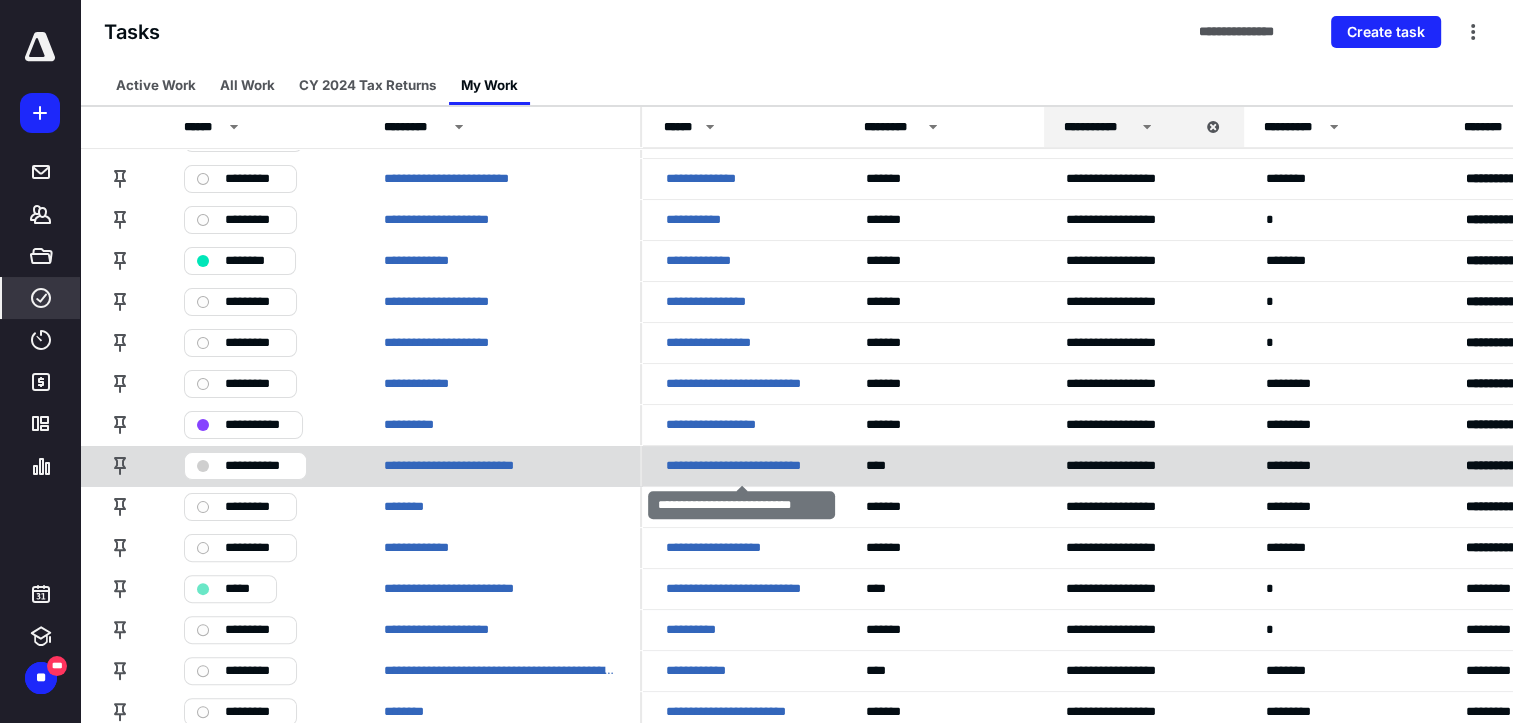 click on "**********" at bounding box center [742, 465] 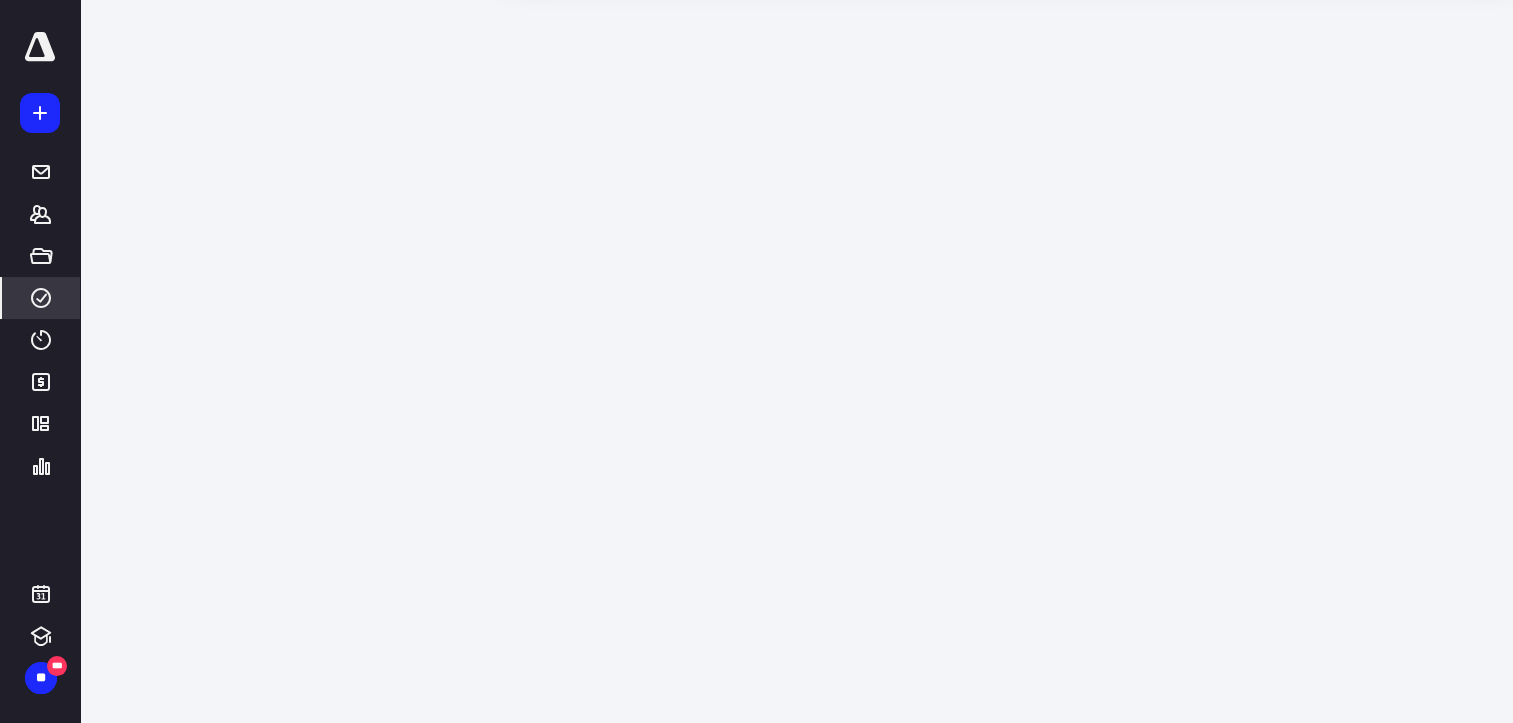 scroll, scrollTop: 0, scrollLeft: 0, axis: both 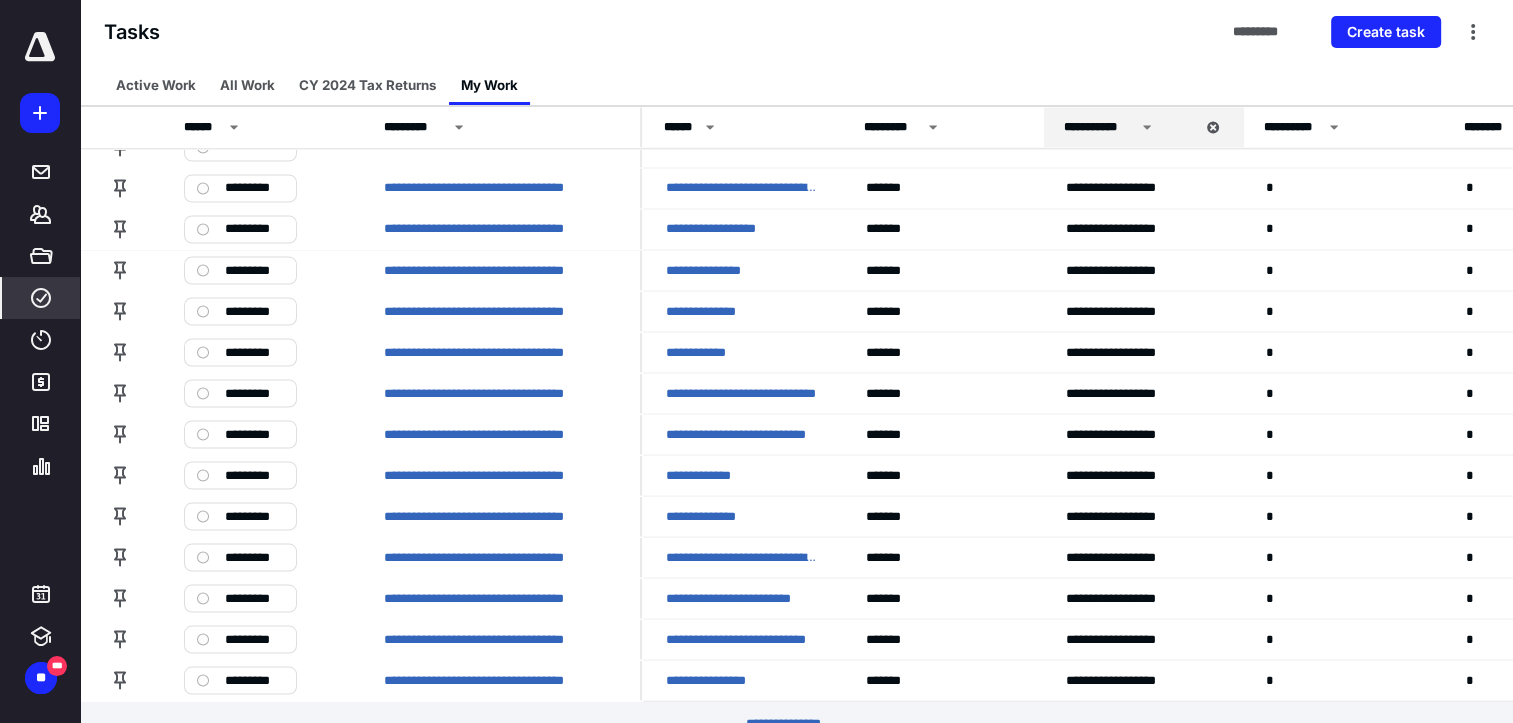 click on "********* *****" at bounding box center [796, 723] 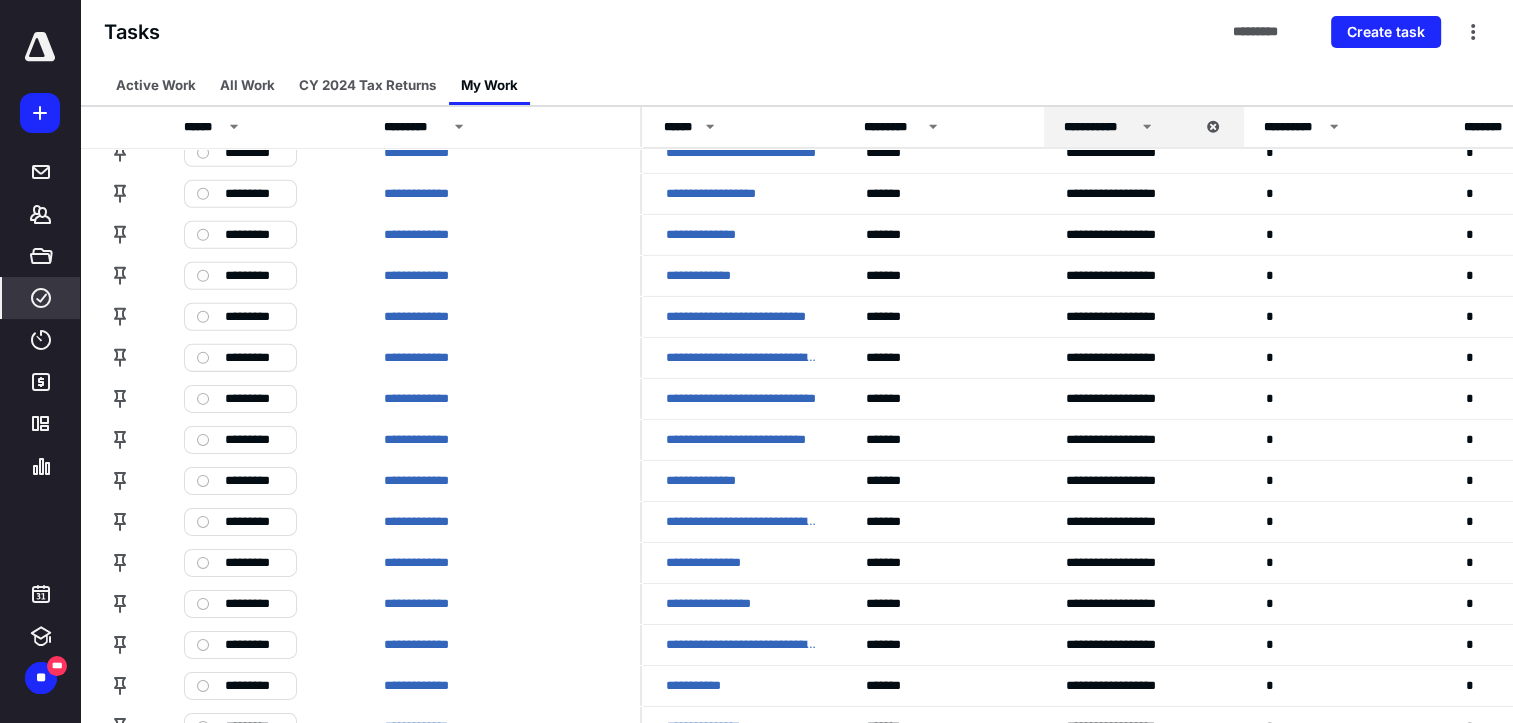scroll, scrollTop: 6589, scrollLeft: 0, axis: vertical 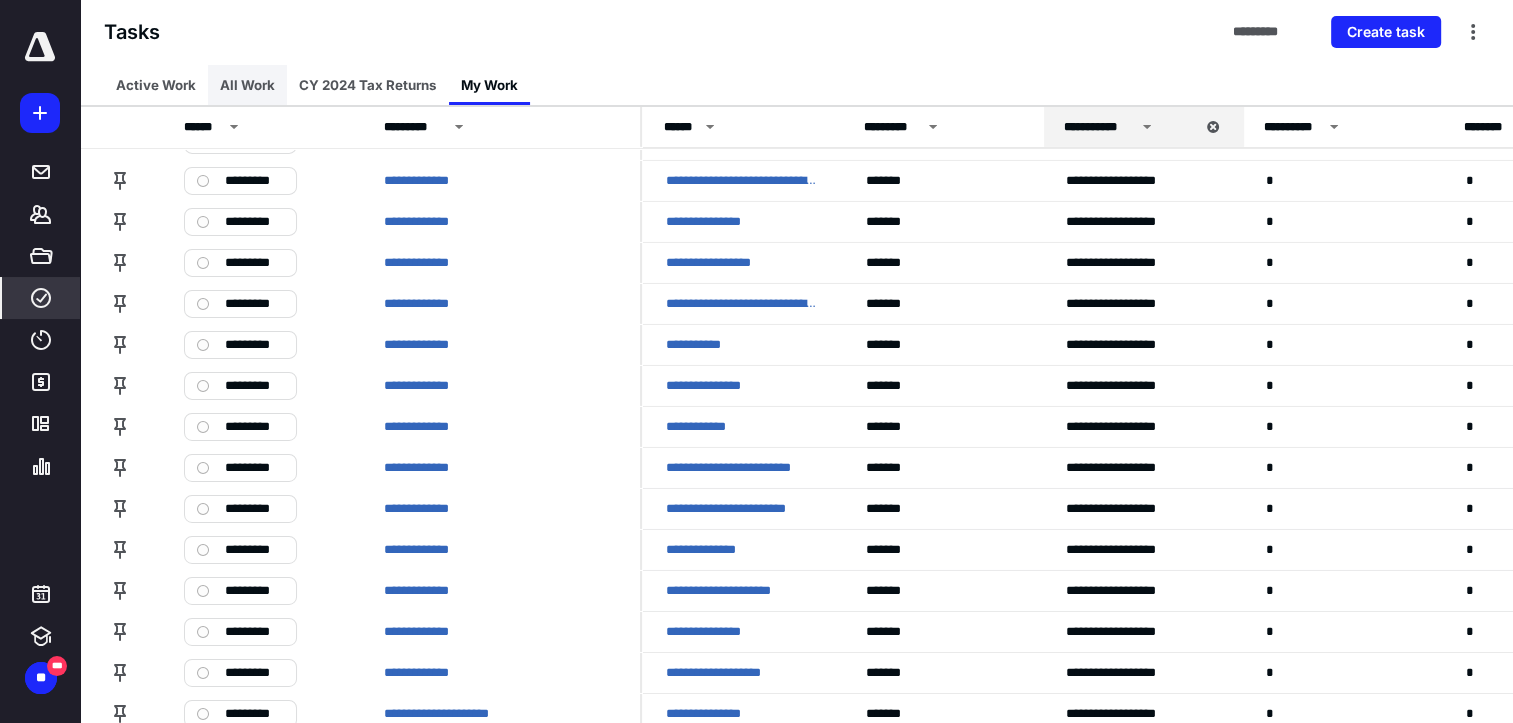 click on "All Work" at bounding box center (247, 85) 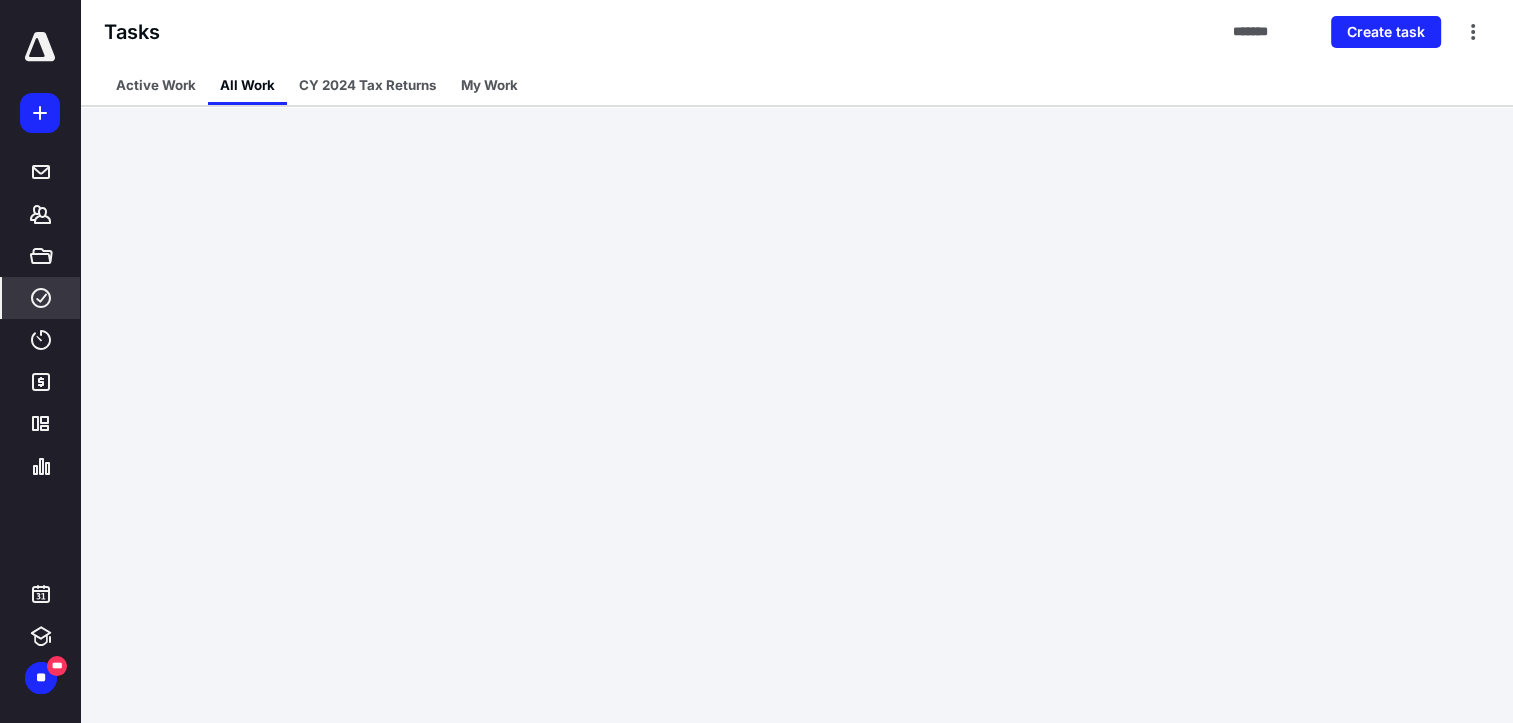 scroll, scrollTop: 3529, scrollLeft: 0, axis: vertical 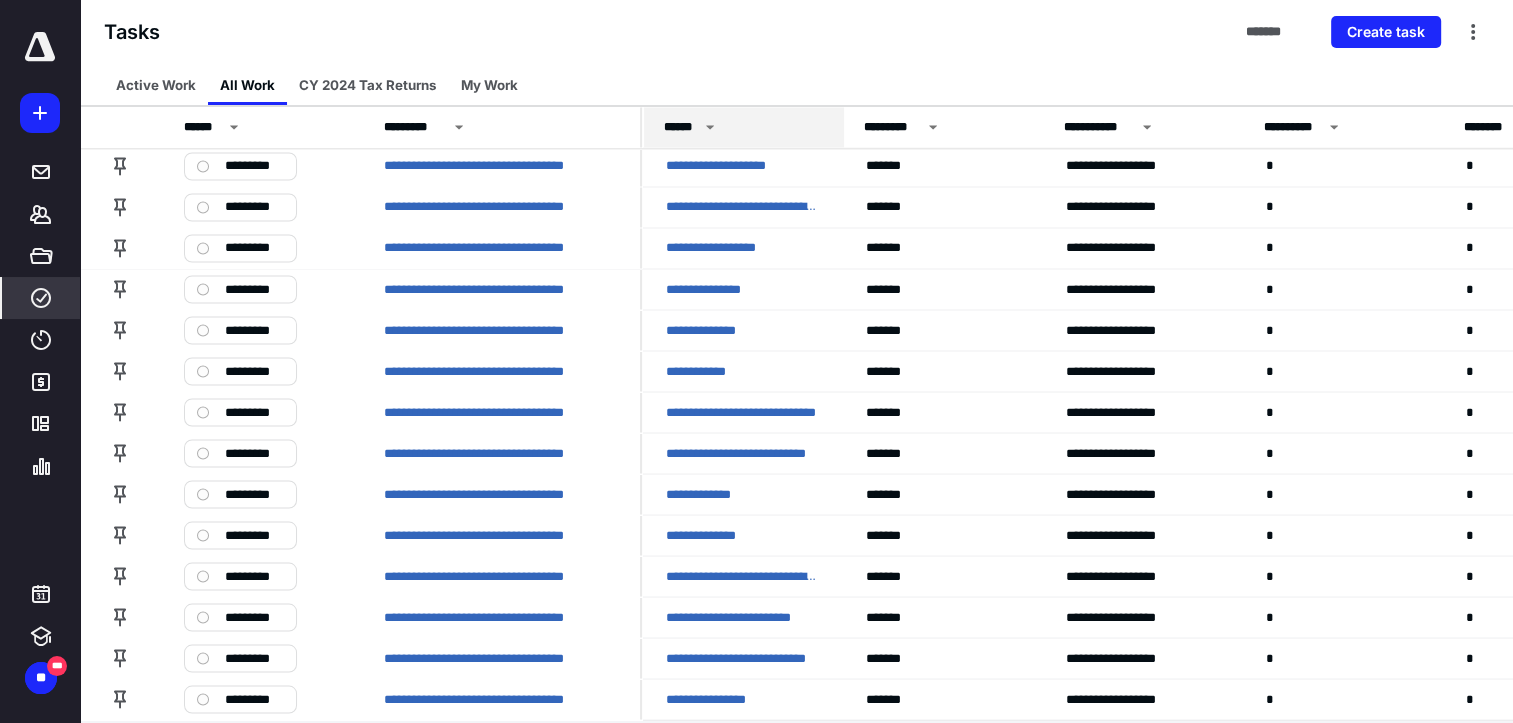 click 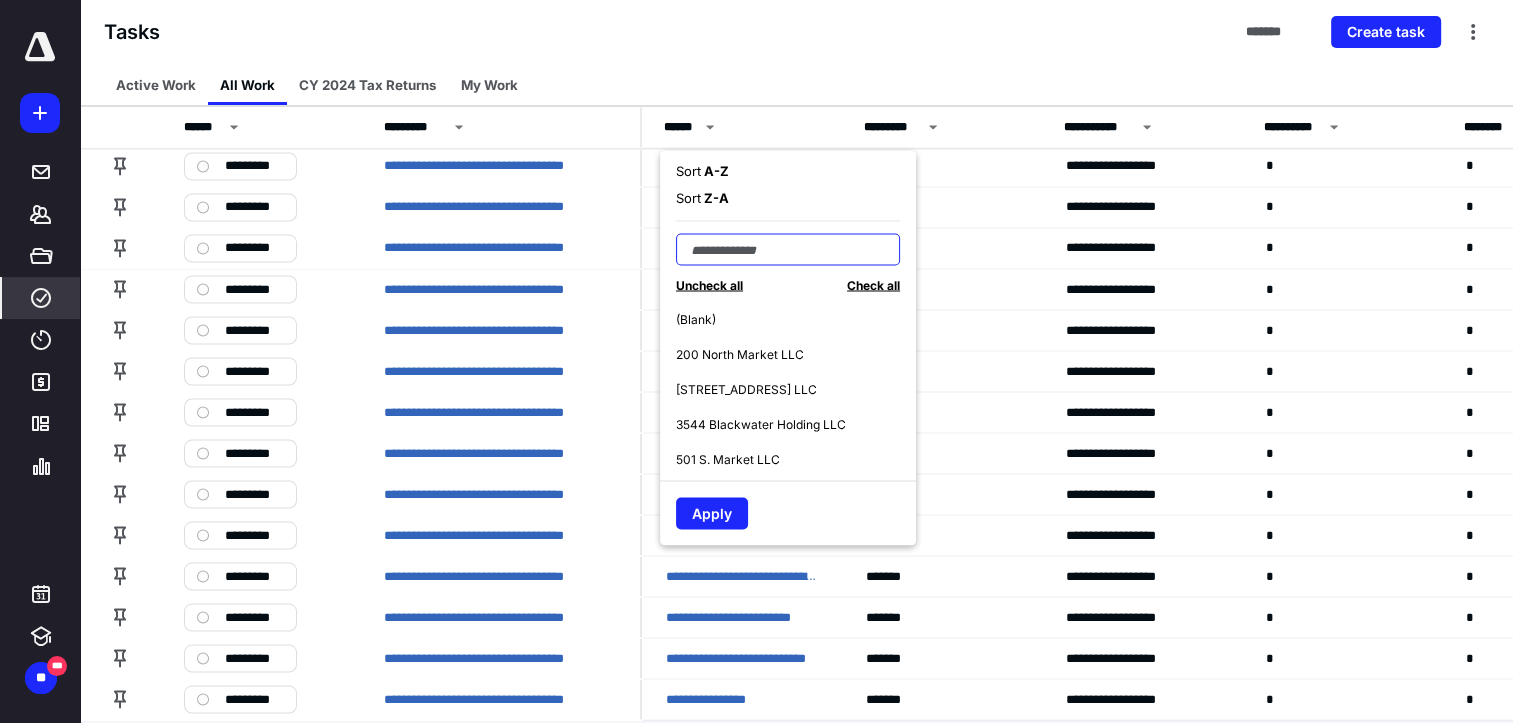click at bounding box center [788, 249] 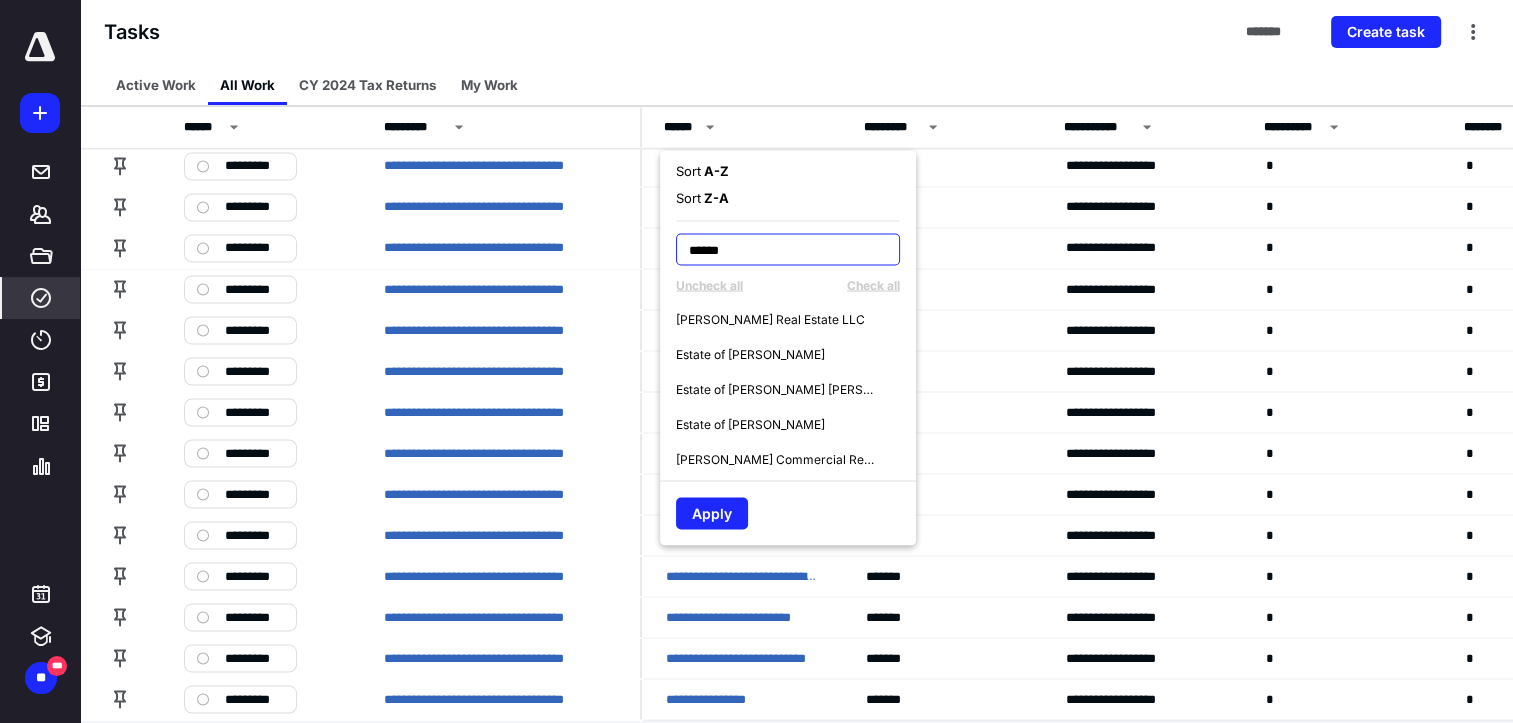 type on "******" 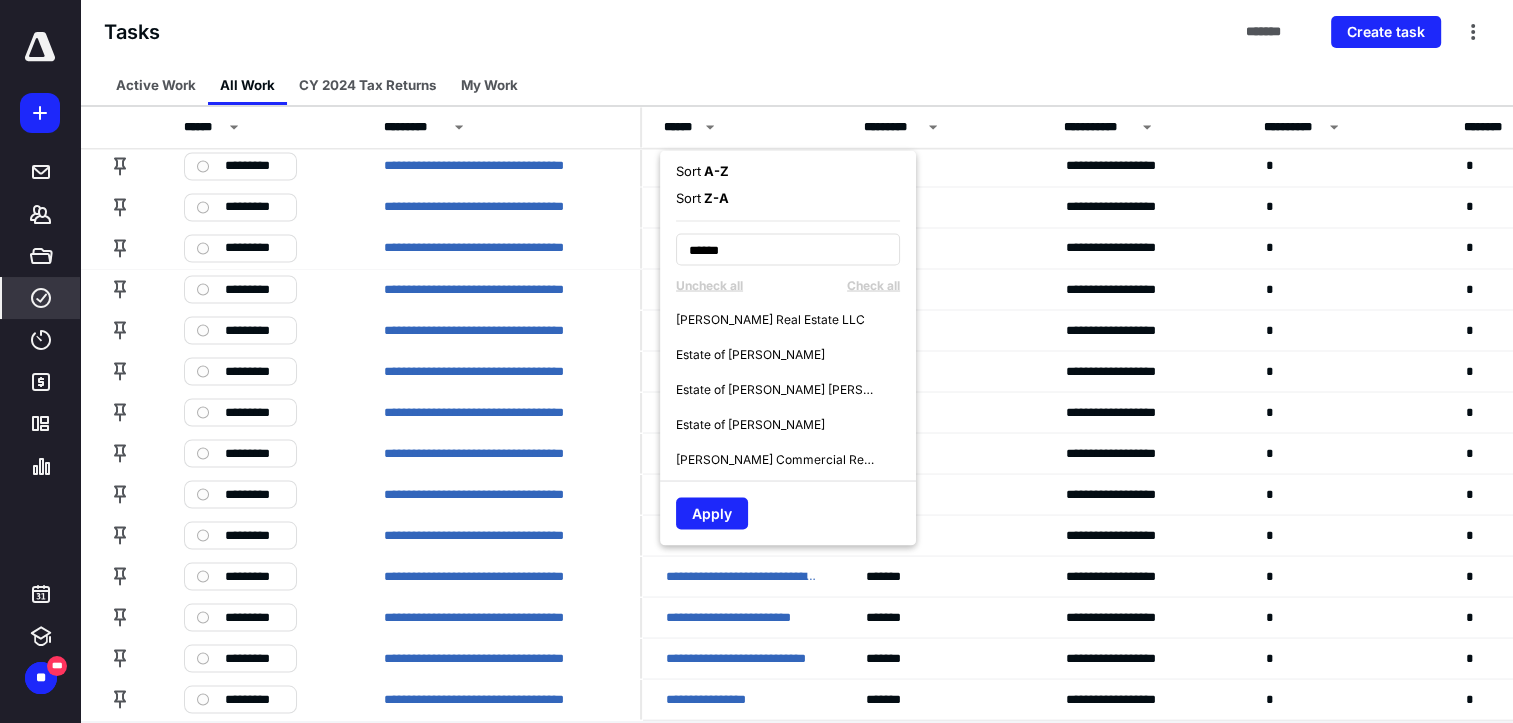 click on "Estate of [PERSON_NAME] [PERSON_NAME]" at bounding box center (776, 389) 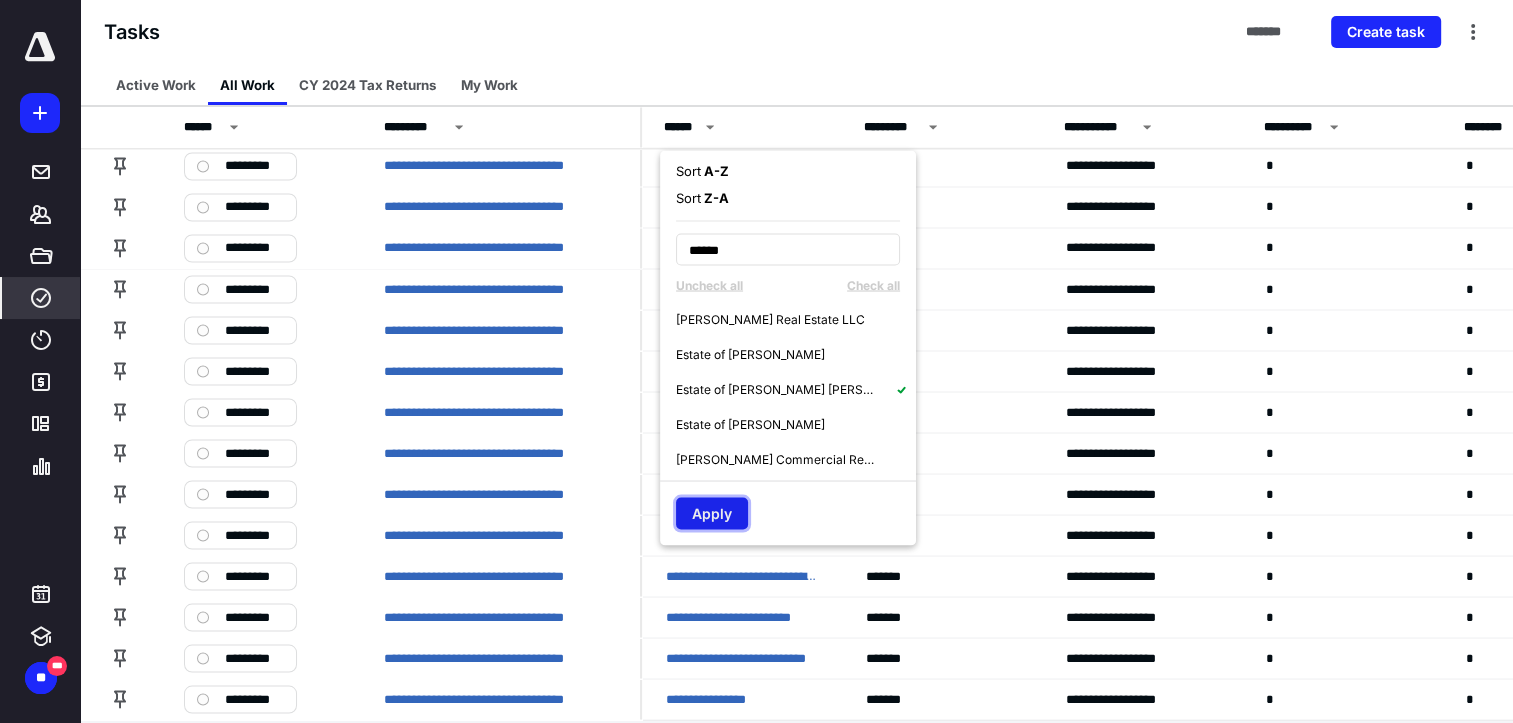 click on "Apply" at bounding box center [712, 513] 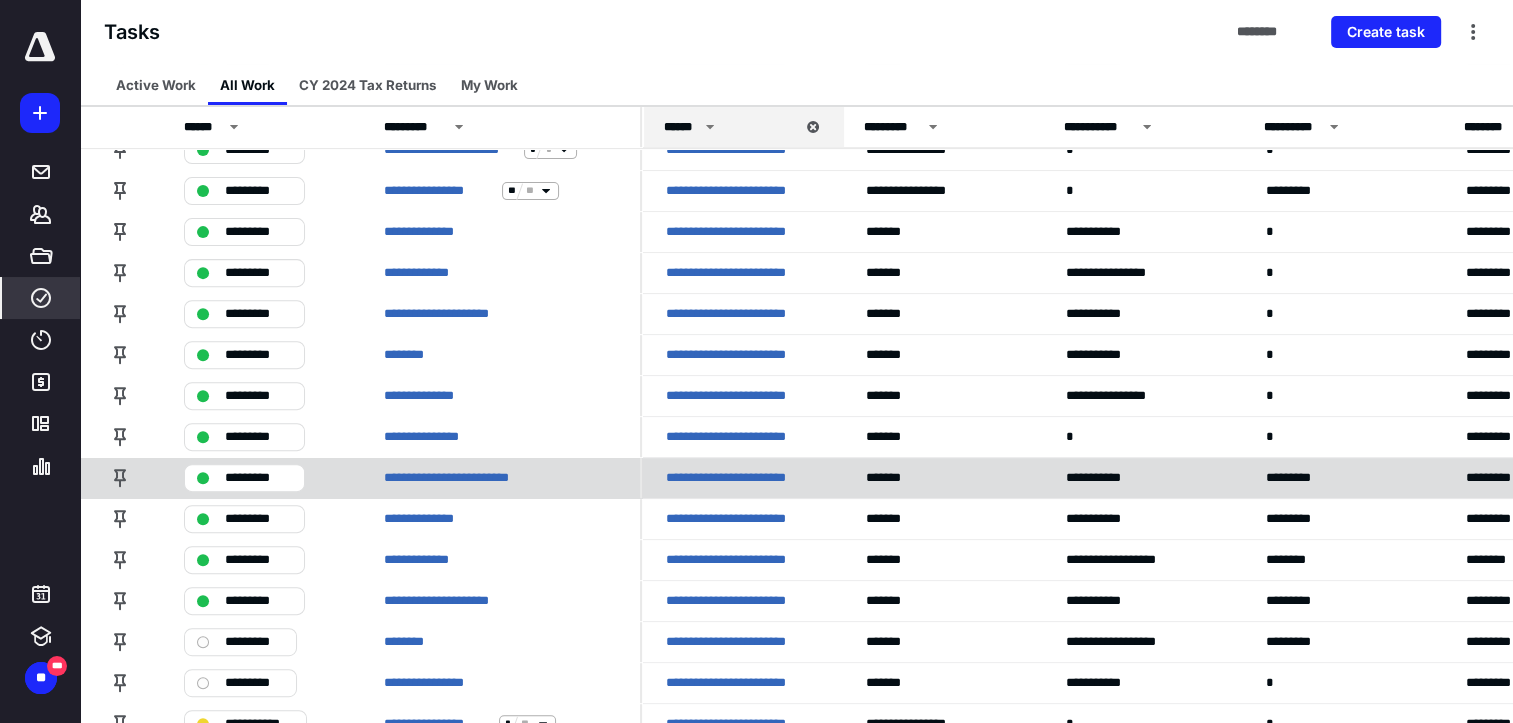 scroll, scrollTop: 800, scrollLeft: 0, axis: vertical 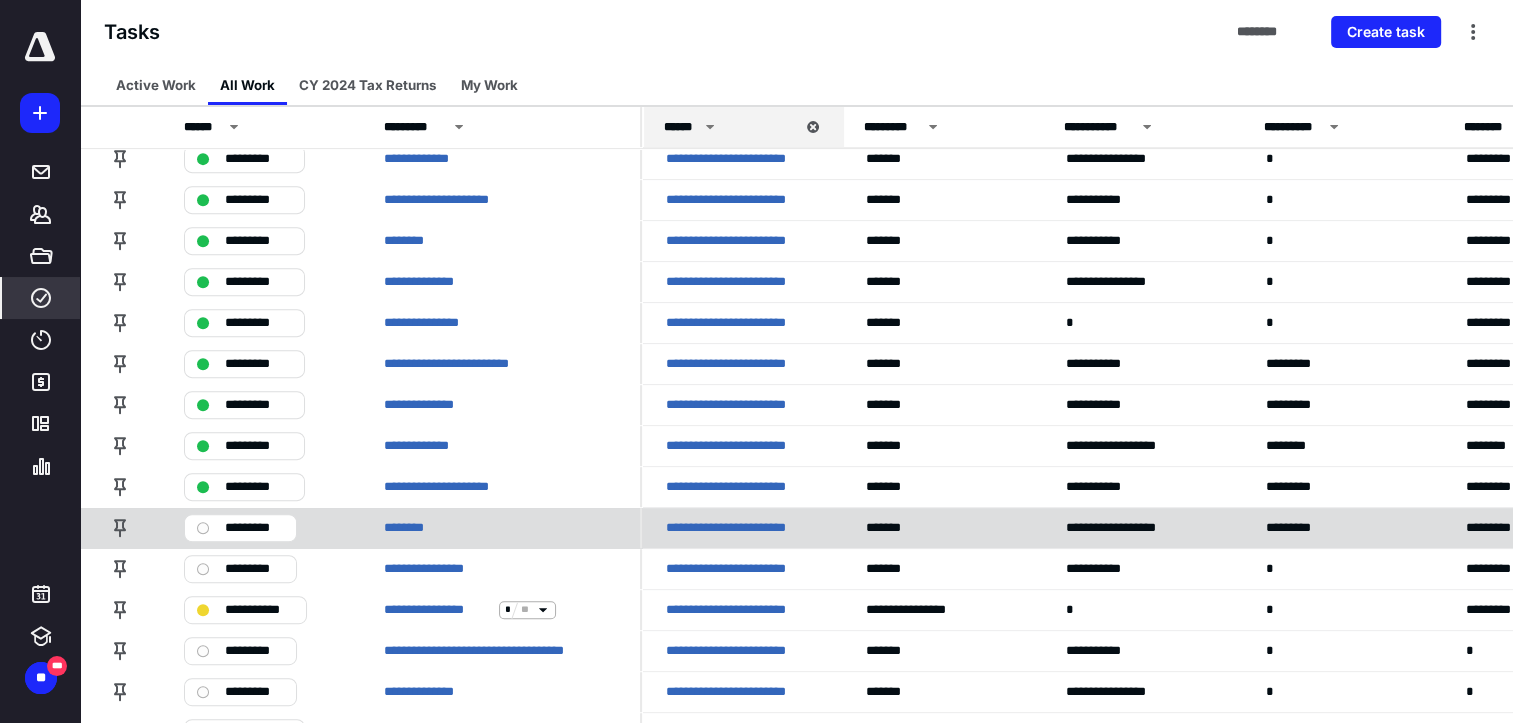 click on "**********" at bounding box center [742, 528] 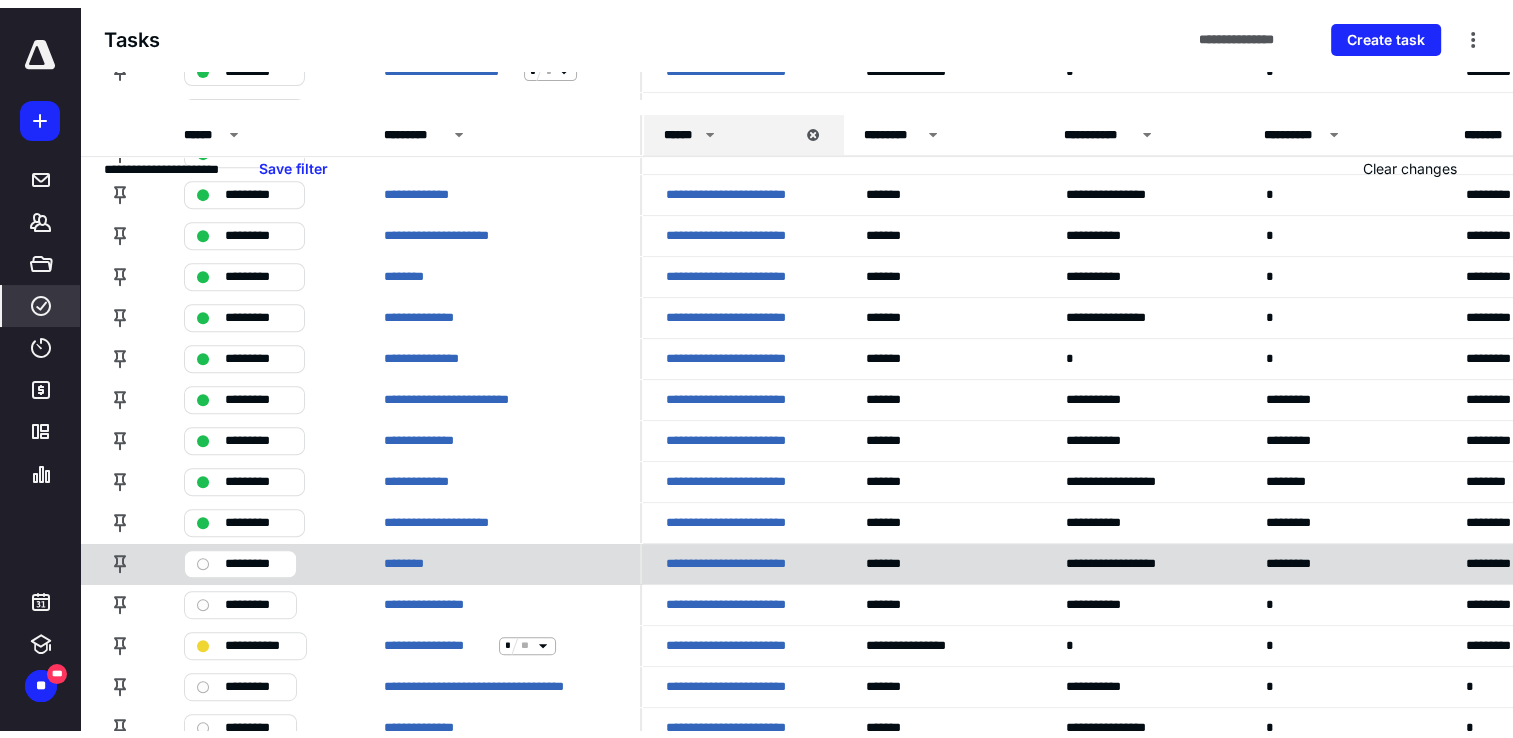 scroll, scrollTop: 0, scrollLeft: 0, axis: both 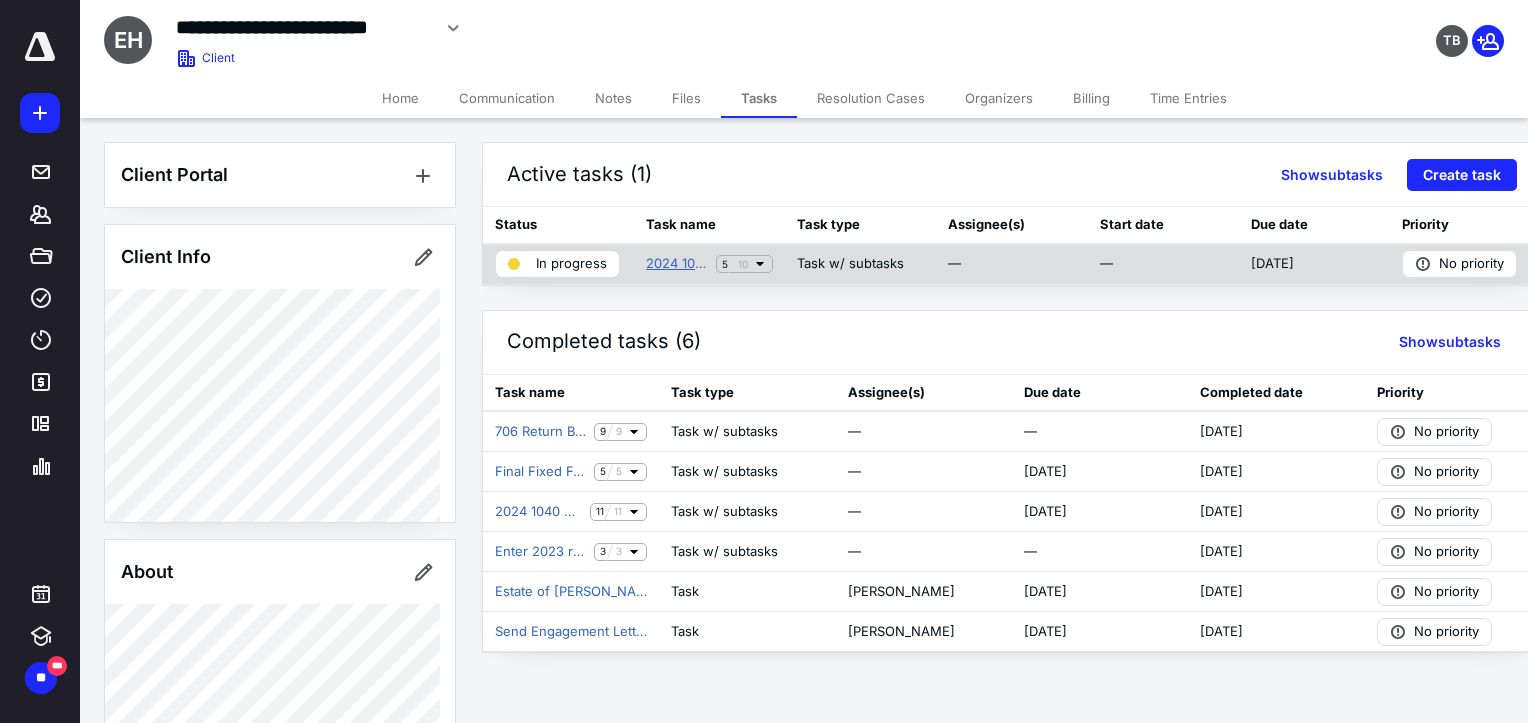 click on "2024 1041 Return" at bounding box center [677, 264] 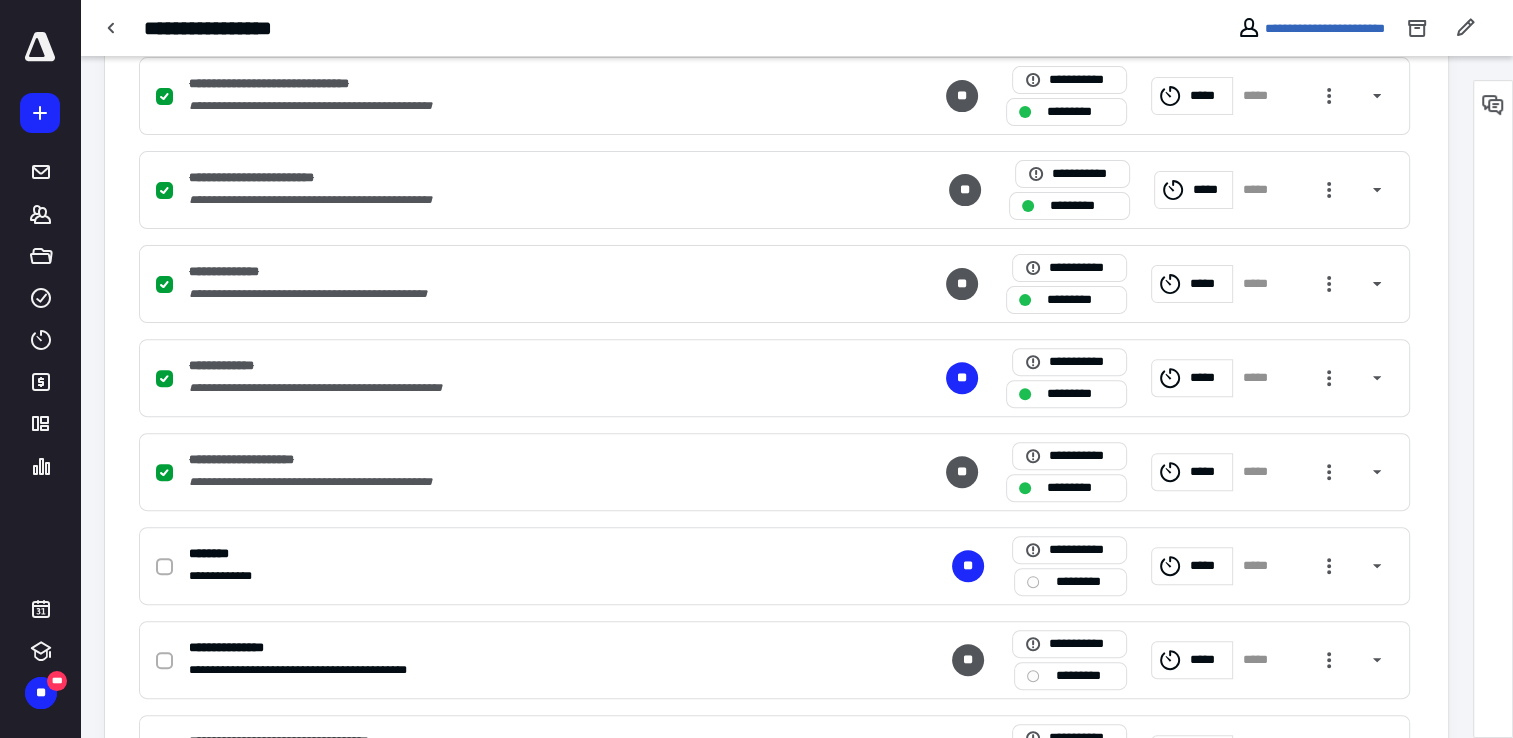 scroll, scrollTop: 700, scrollLeft: 0, axis: vertical 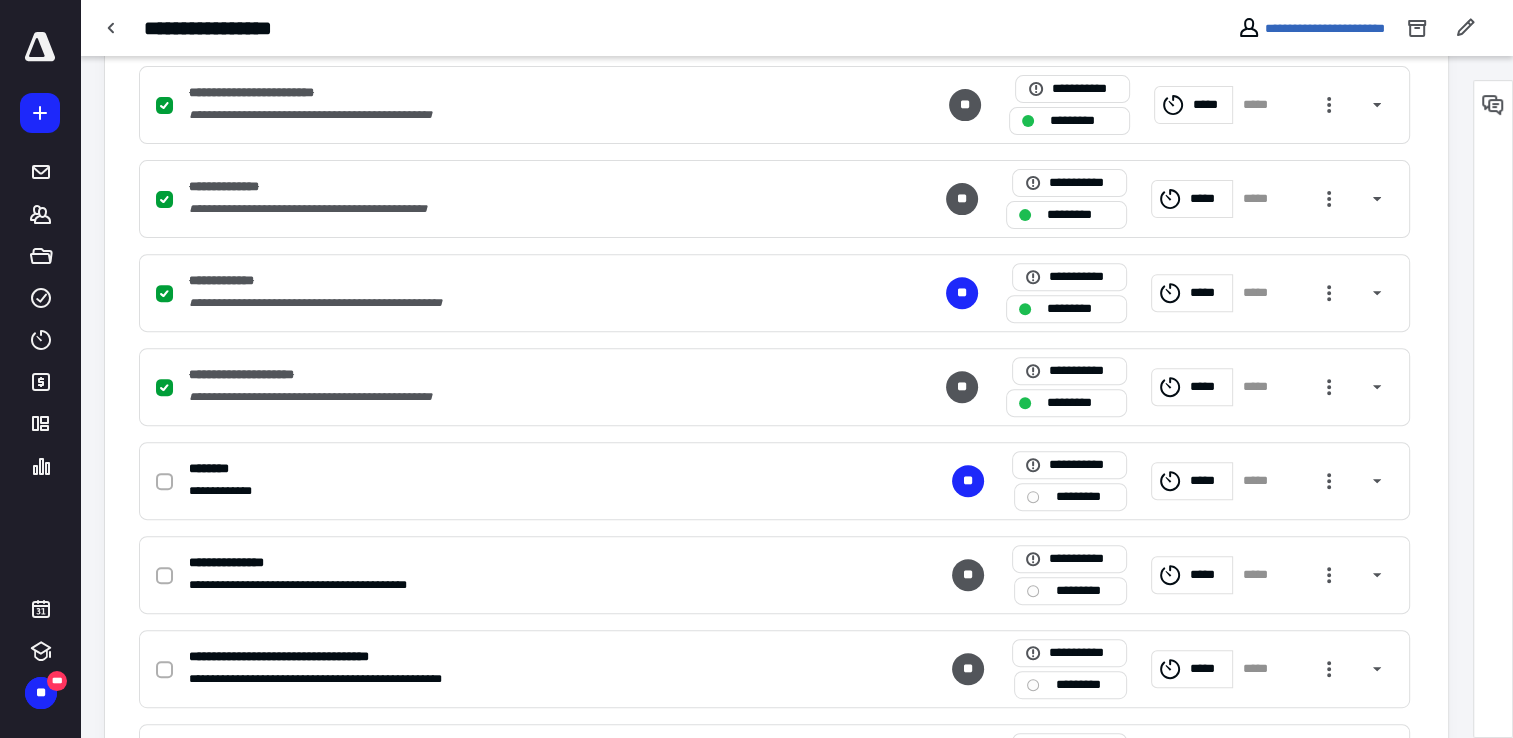 checkbox on "true" 